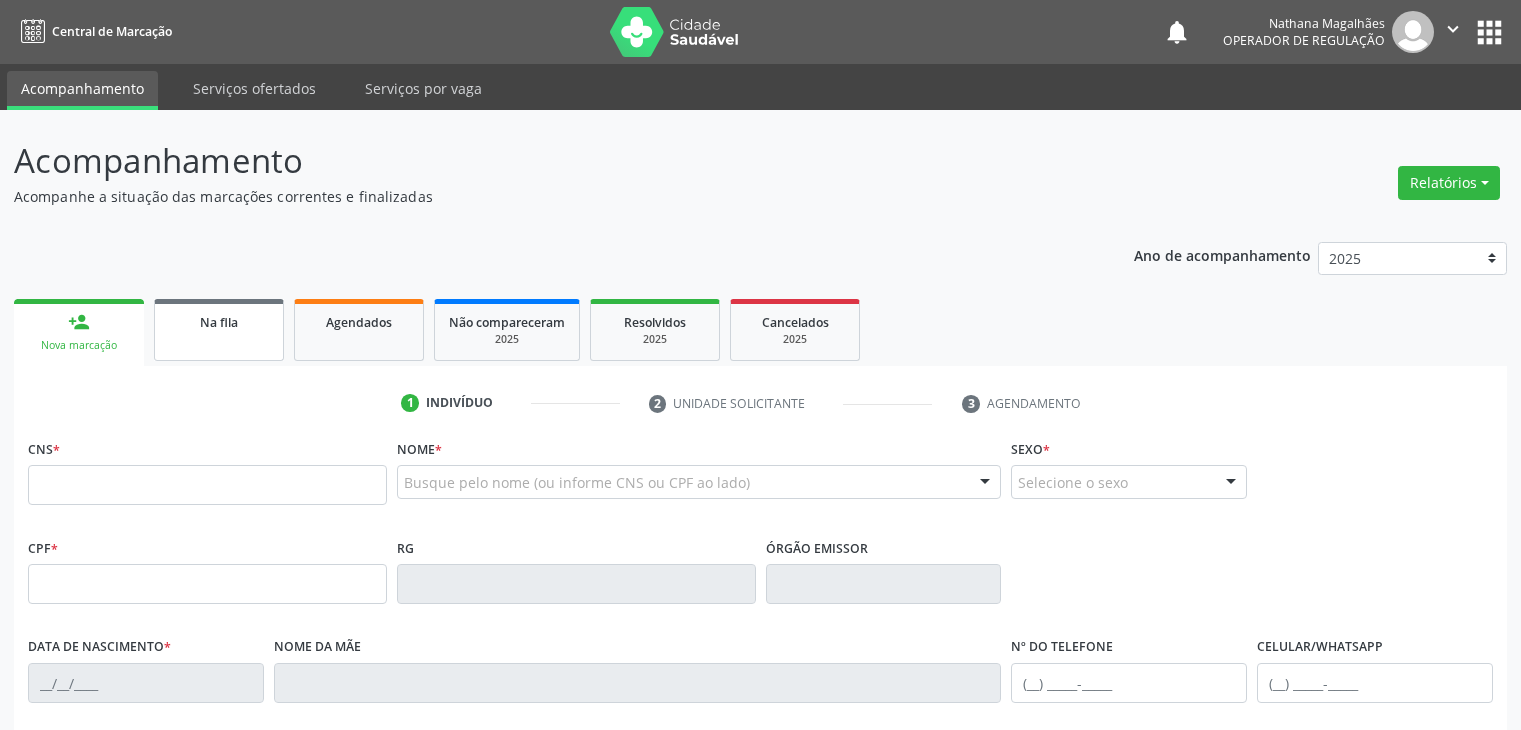 scroll, scrollTop: 0, scrollLeft: 0, axis: both 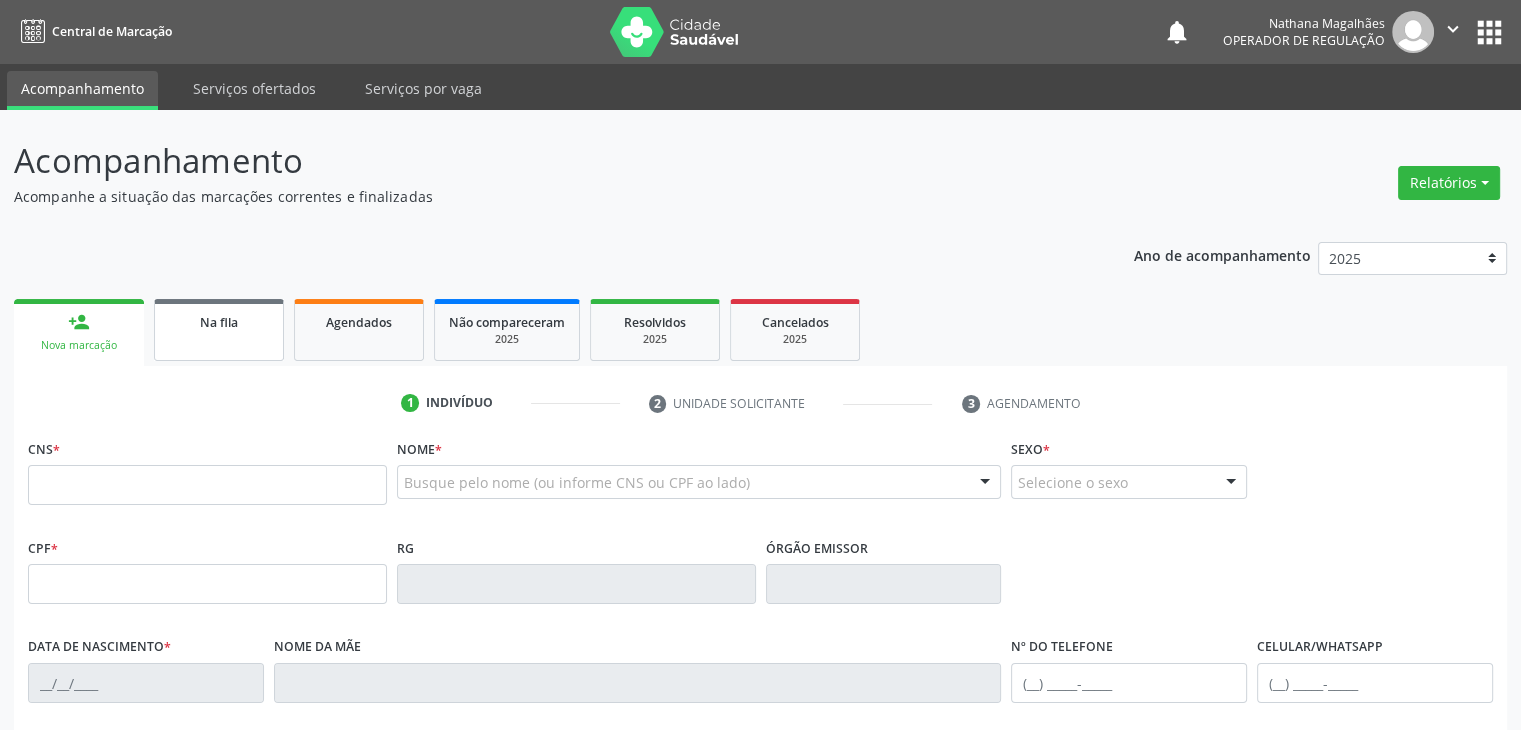 click on "Na fila" at bounding box center (219, 321) 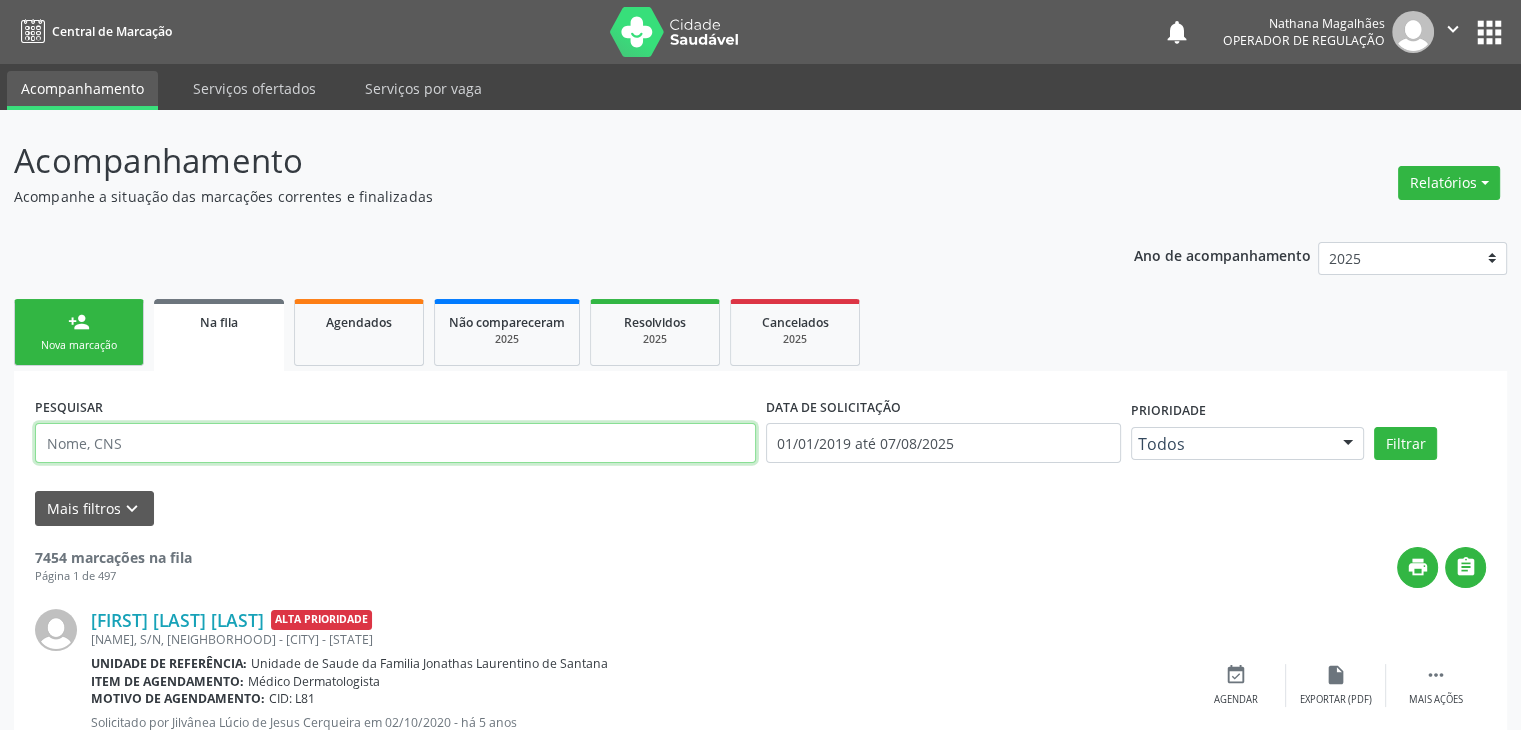 click at bounding box center [395, 443] 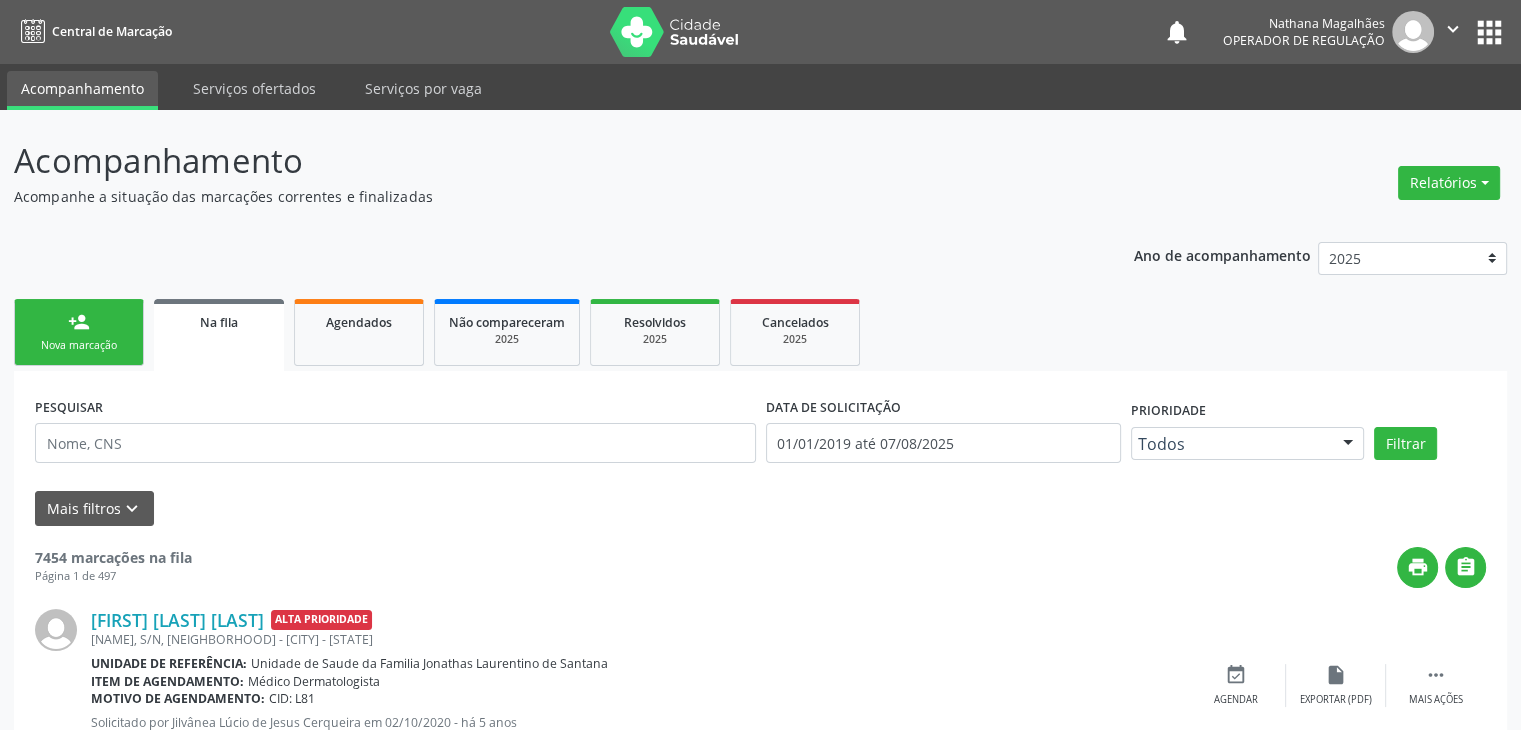 click on "PESQUISAR
DATA DE SOLICITAÇÃO
[DATE] até [DATE]
Prioridade
Todos         Todos   Baixa Prioridade   Média Prioridade   Alta Prioridade
Nenhum resultado encontrado para: "   "
Não há nenhuma opção para ser exibida.
Filtrar
UNIDADE DE REFERÊNCIA
Selecione uma UBS
Todas as UBS   Unidade de Saude da Familia [NAME]   Unidade de Saude da Familia [NAME]   Unidade da Saude da Familia [NAME]   Unidade de Saude da Familia [NAME]   Unidade de Saude da Familia [NAME]     Posto de Saude de Alagoinhas" at bounding box center (760, 1821) 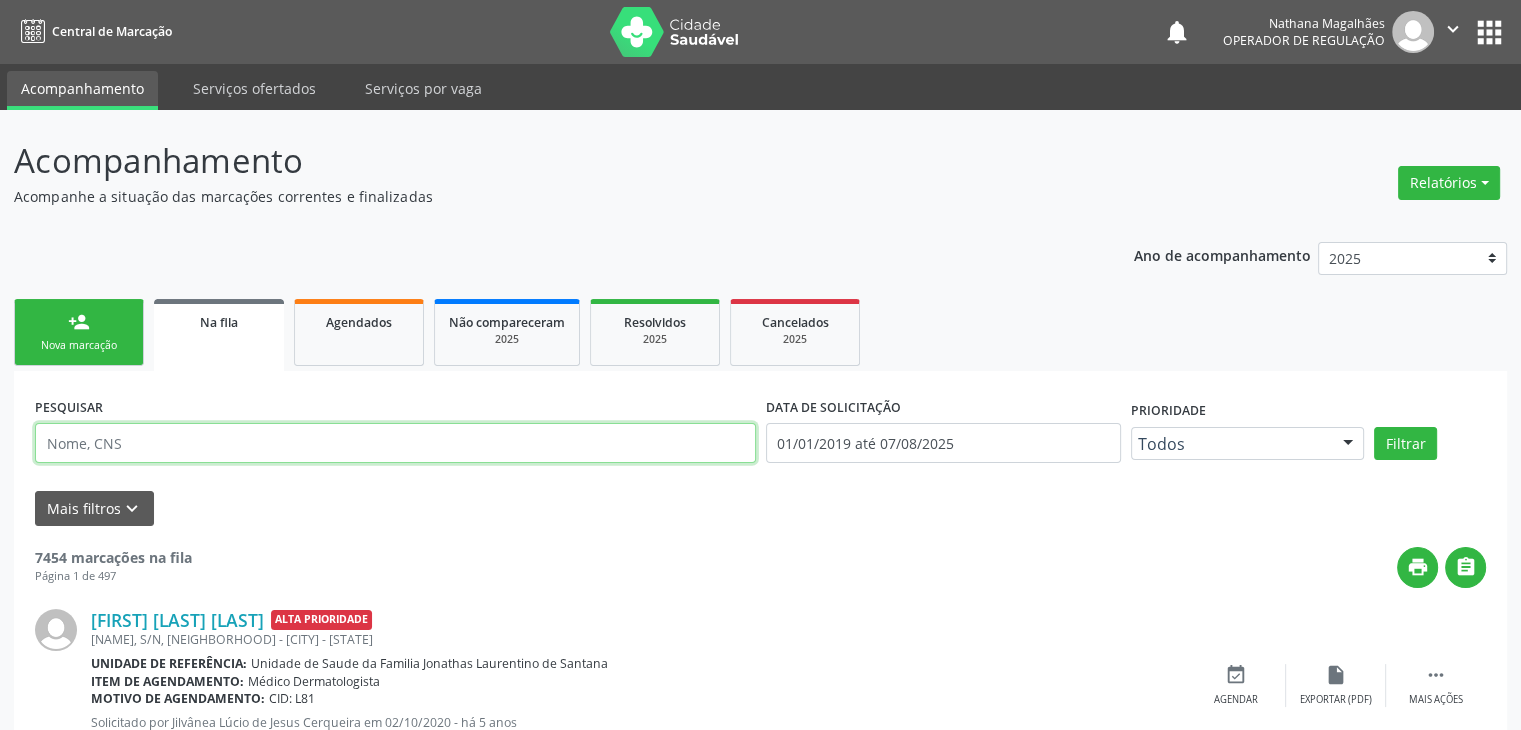 click at bounding box center [395, 443] 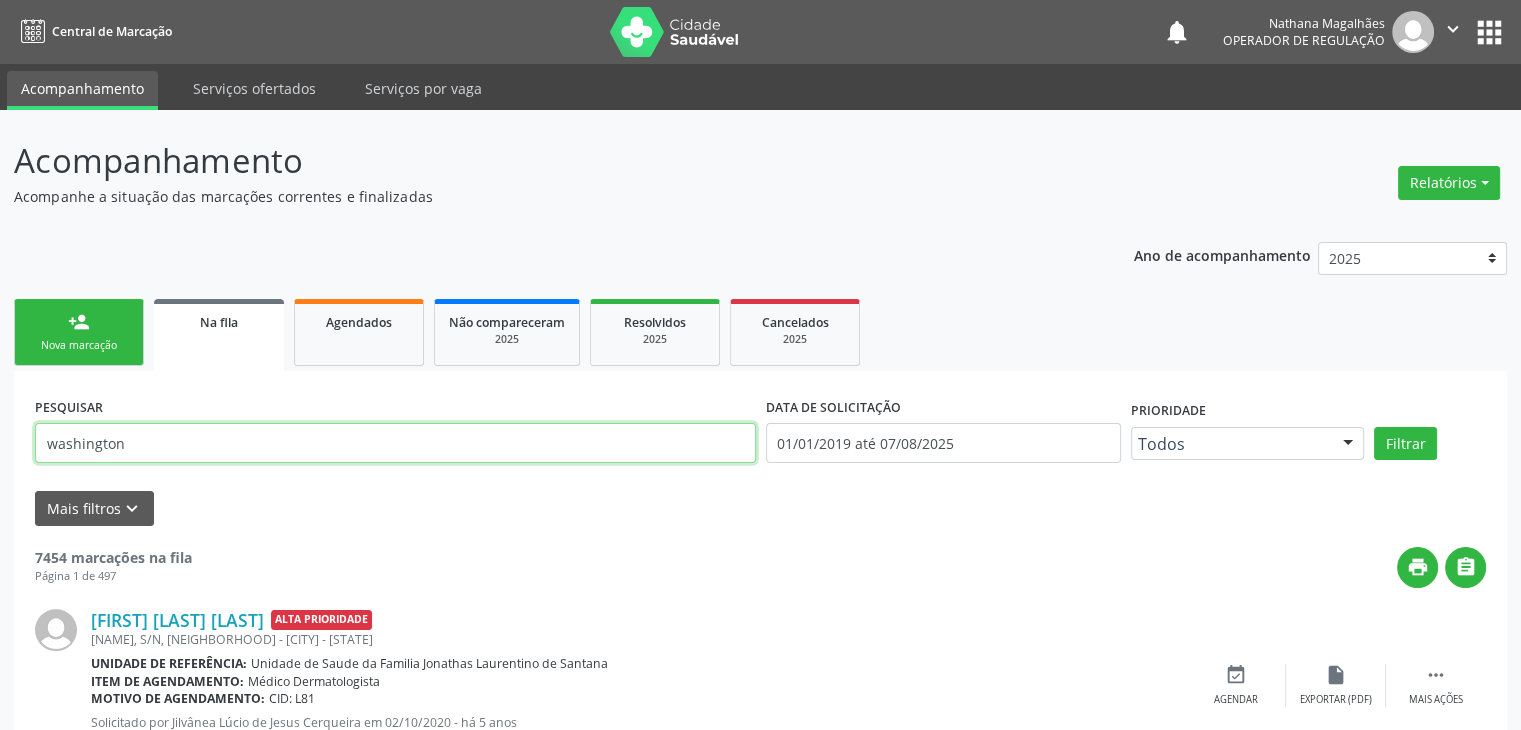 type on "washington" 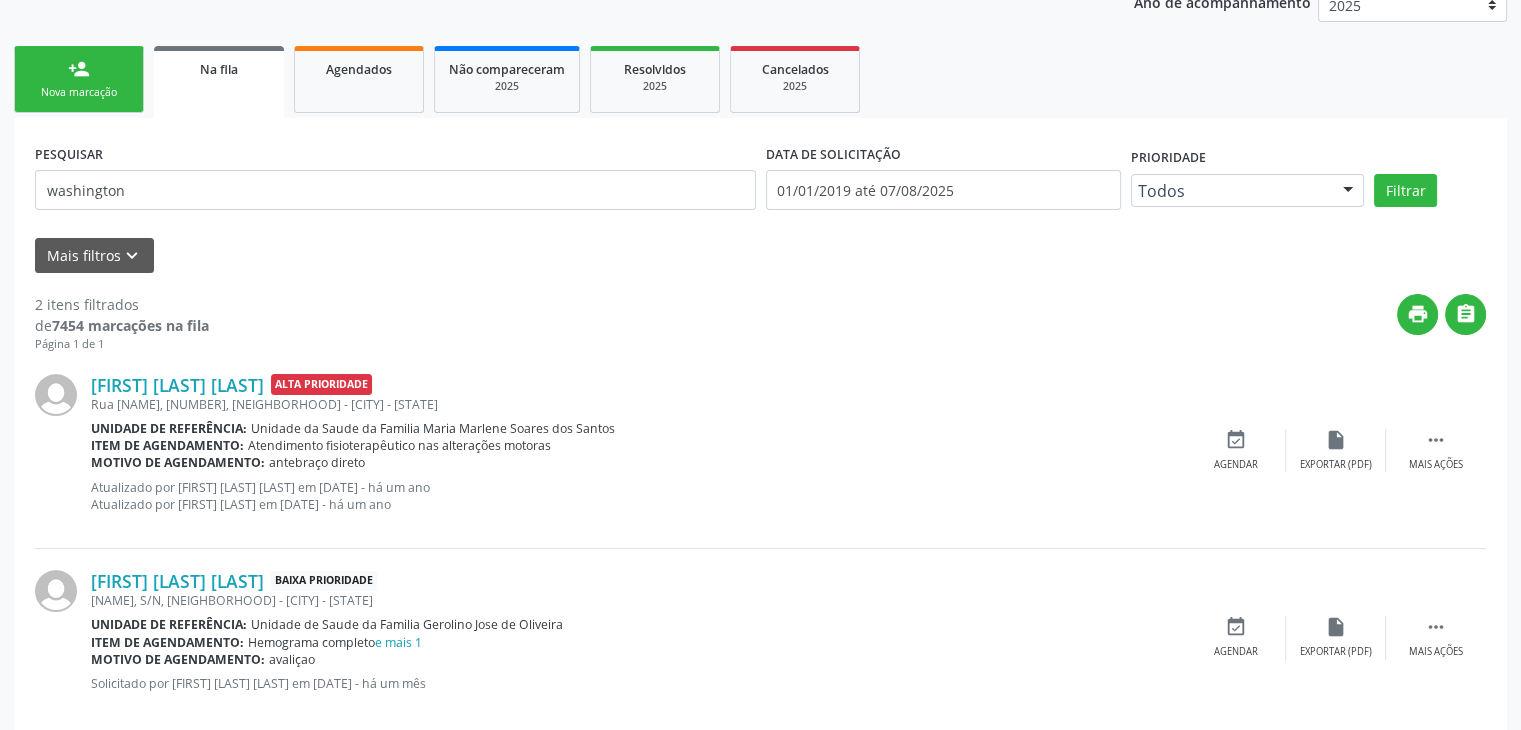 scroll, scrollTop: 284, scrollLeft: 0, axis: vertical 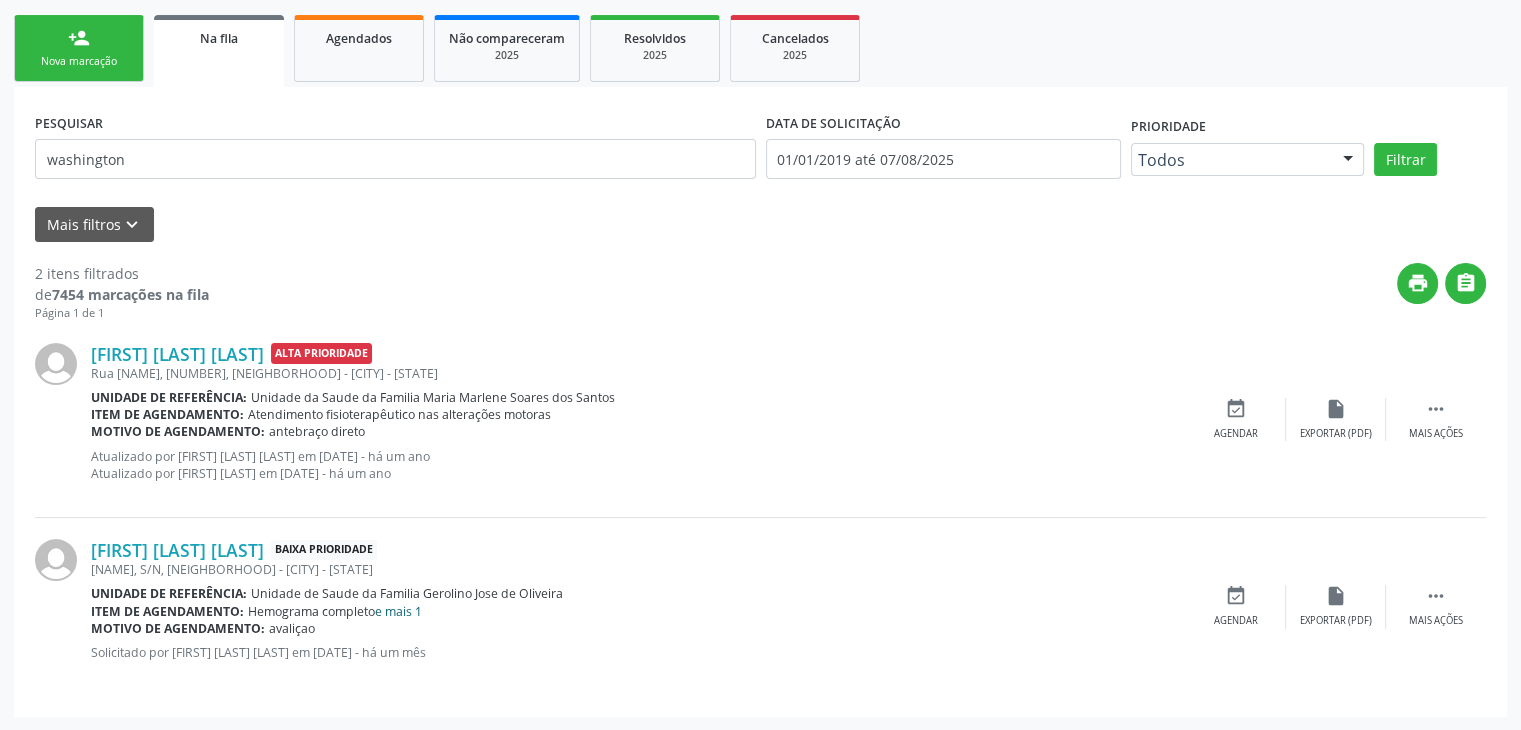 click on "e mais 1" at bounding box center (398, 611) 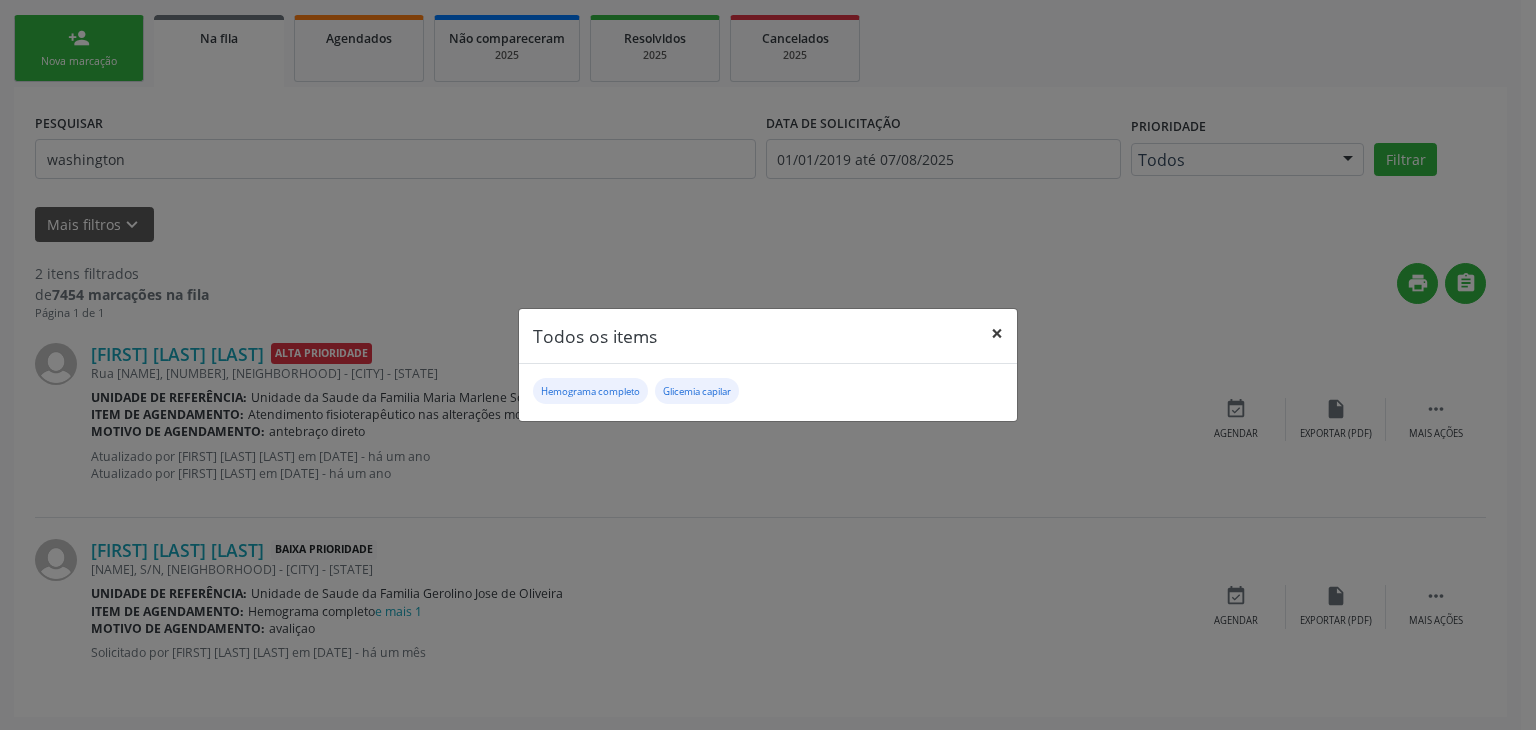 click on "×" at bounding box center [997, 333] 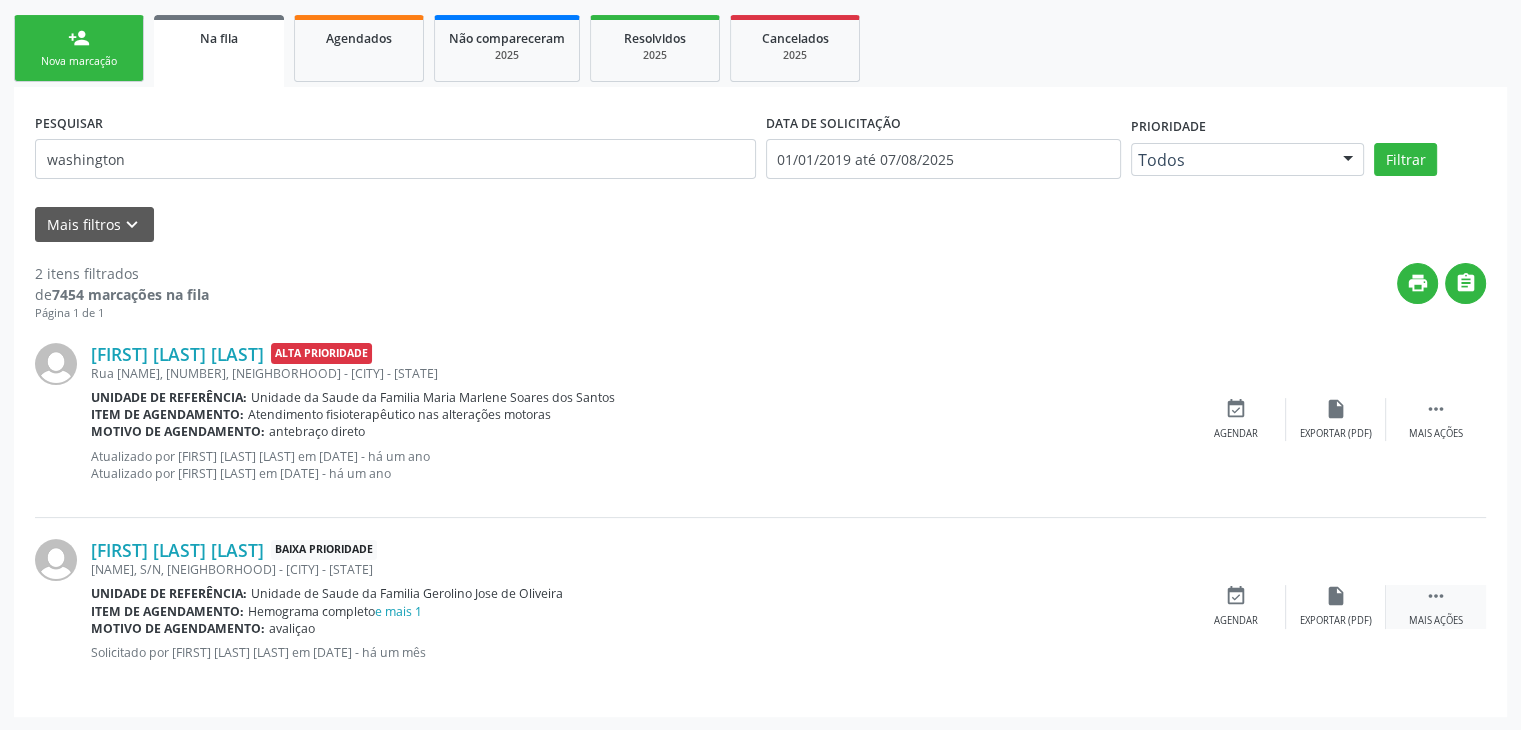 click on "
Mais ações" at bounding box center [1436, 606] 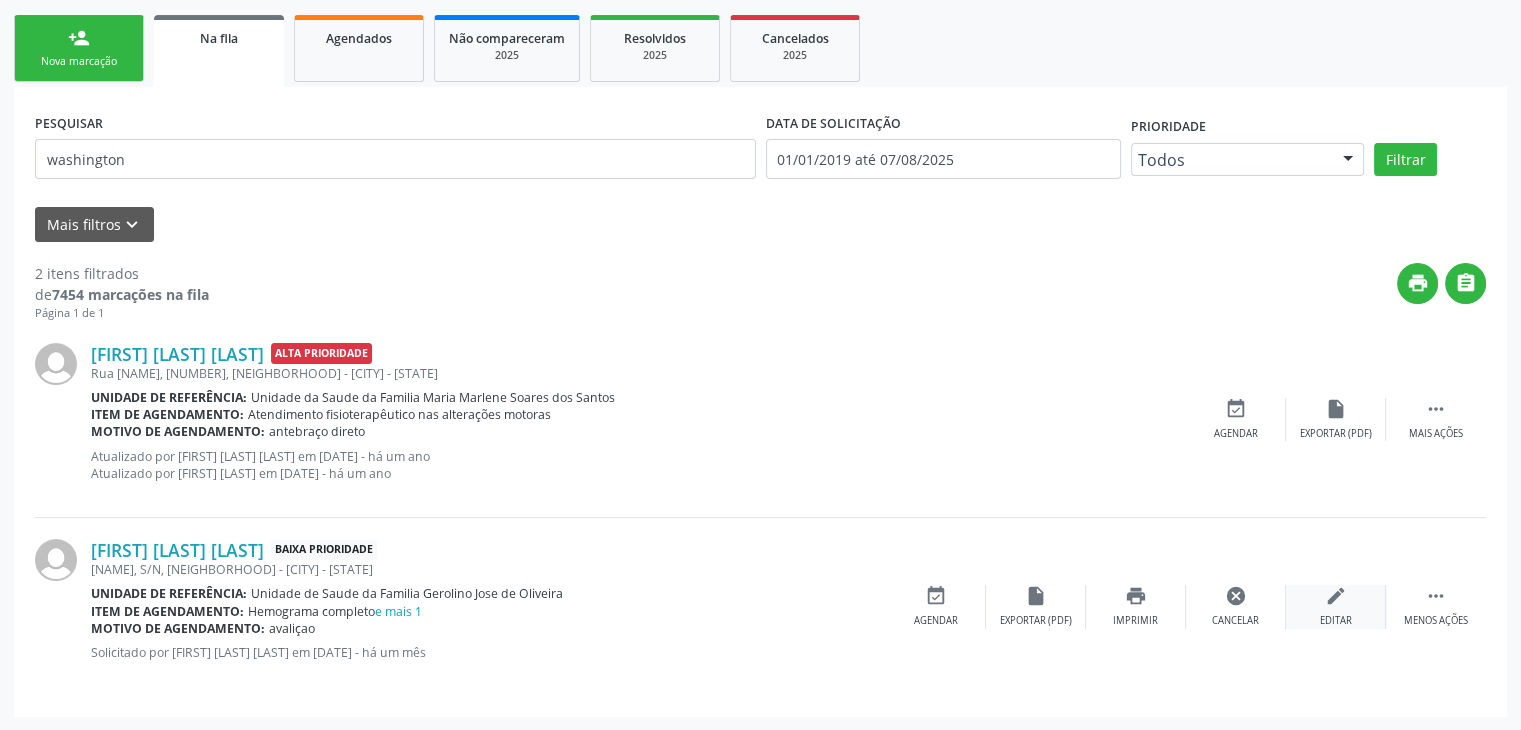 click on "edit
Editar" at bounding box center (1336, 606) 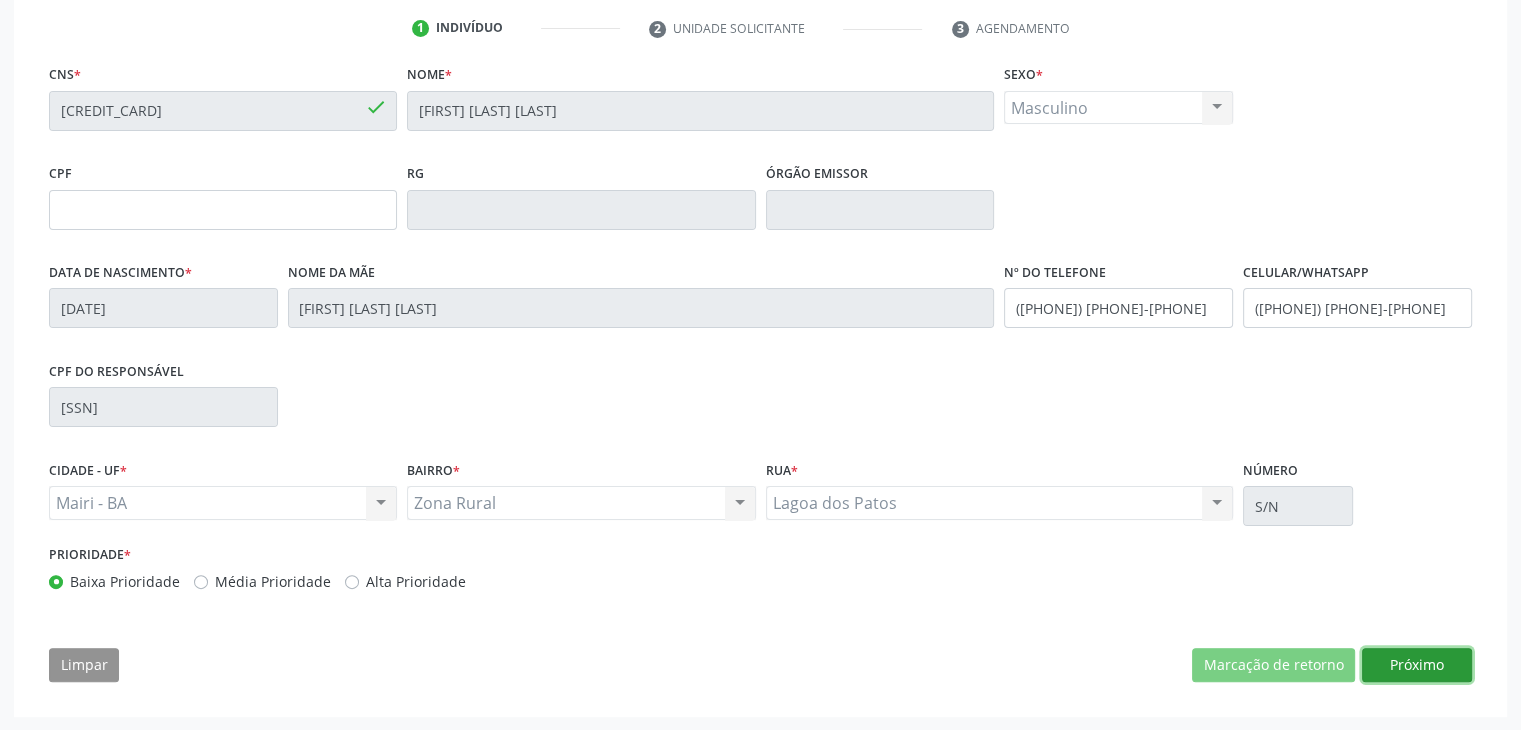 click on "Próximo" at bounding box center (1417, 665) 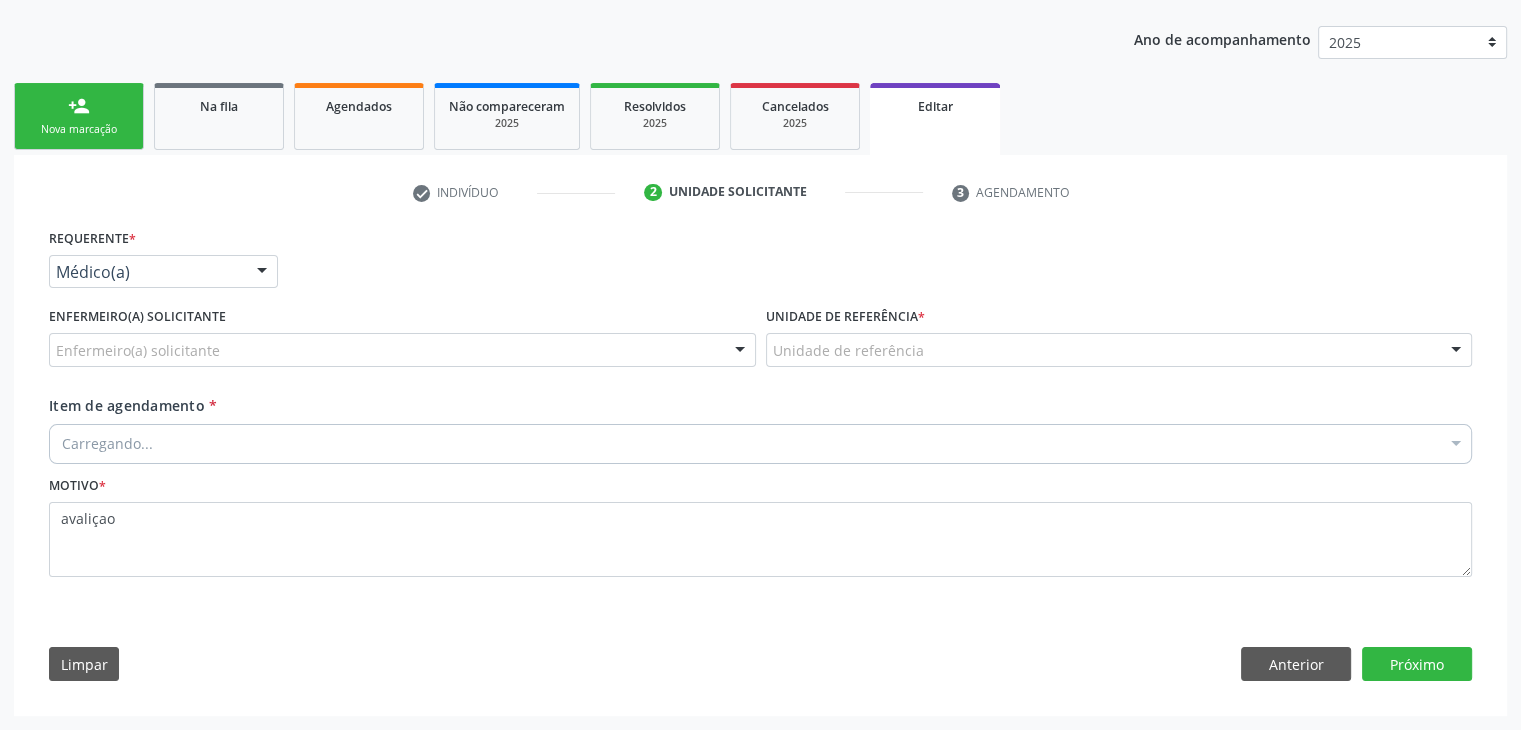 scroll, scrollTop: 214, scrollLeft: 0, axis: vertical 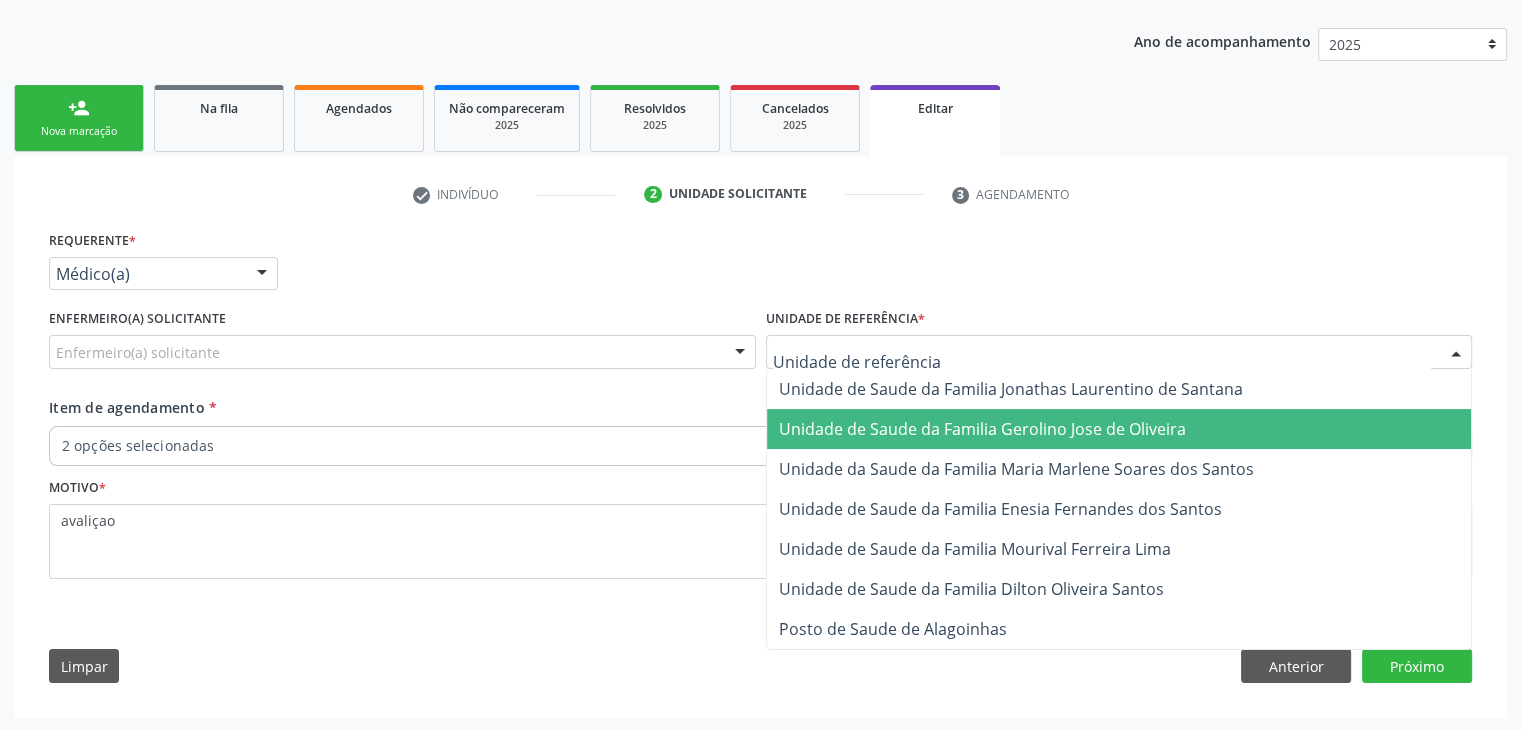 click on "Unidade de Saude da Familia Gerolino Jose de Oliveira" at bounding box center [982, 429] 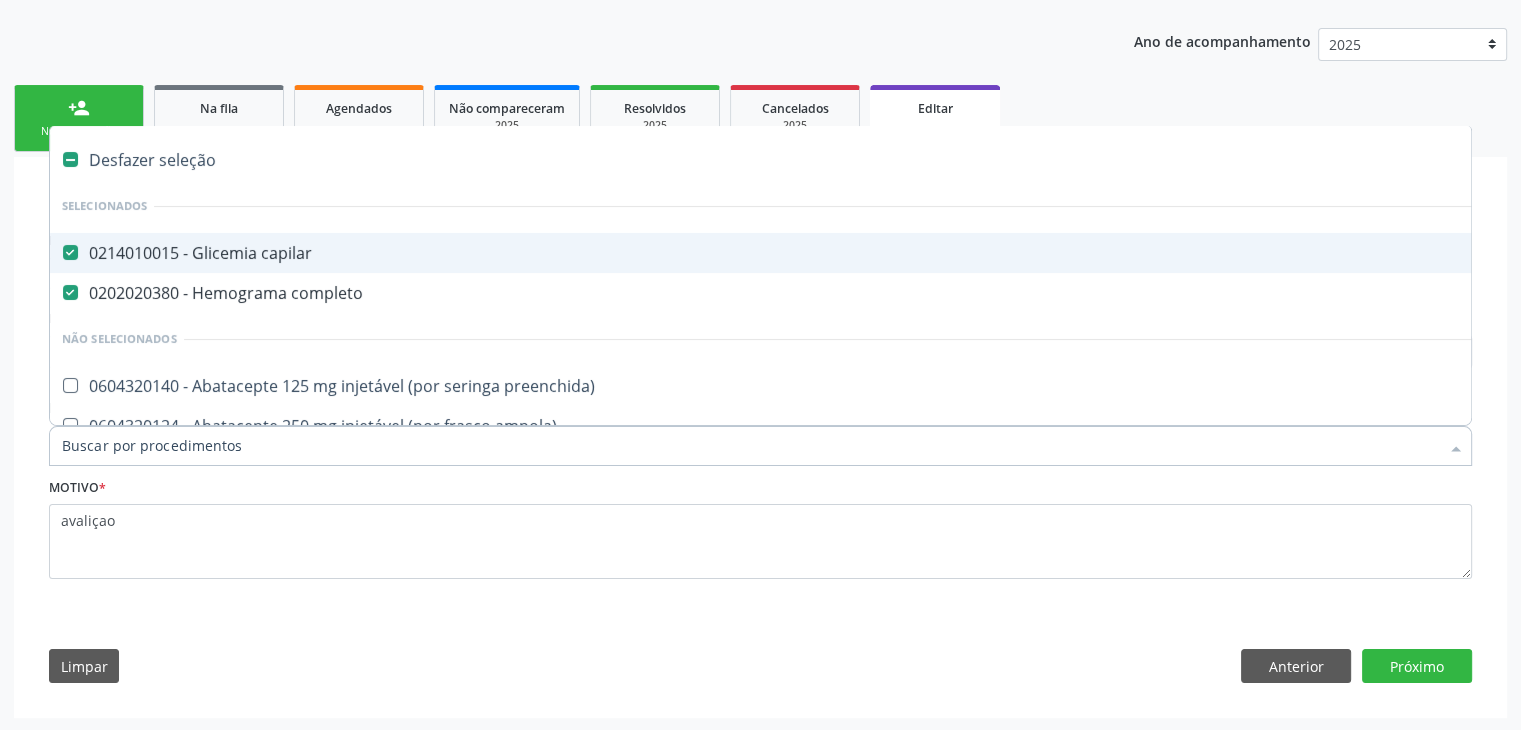 click on "Desfazer seleção" at bounding box center (831, 160) 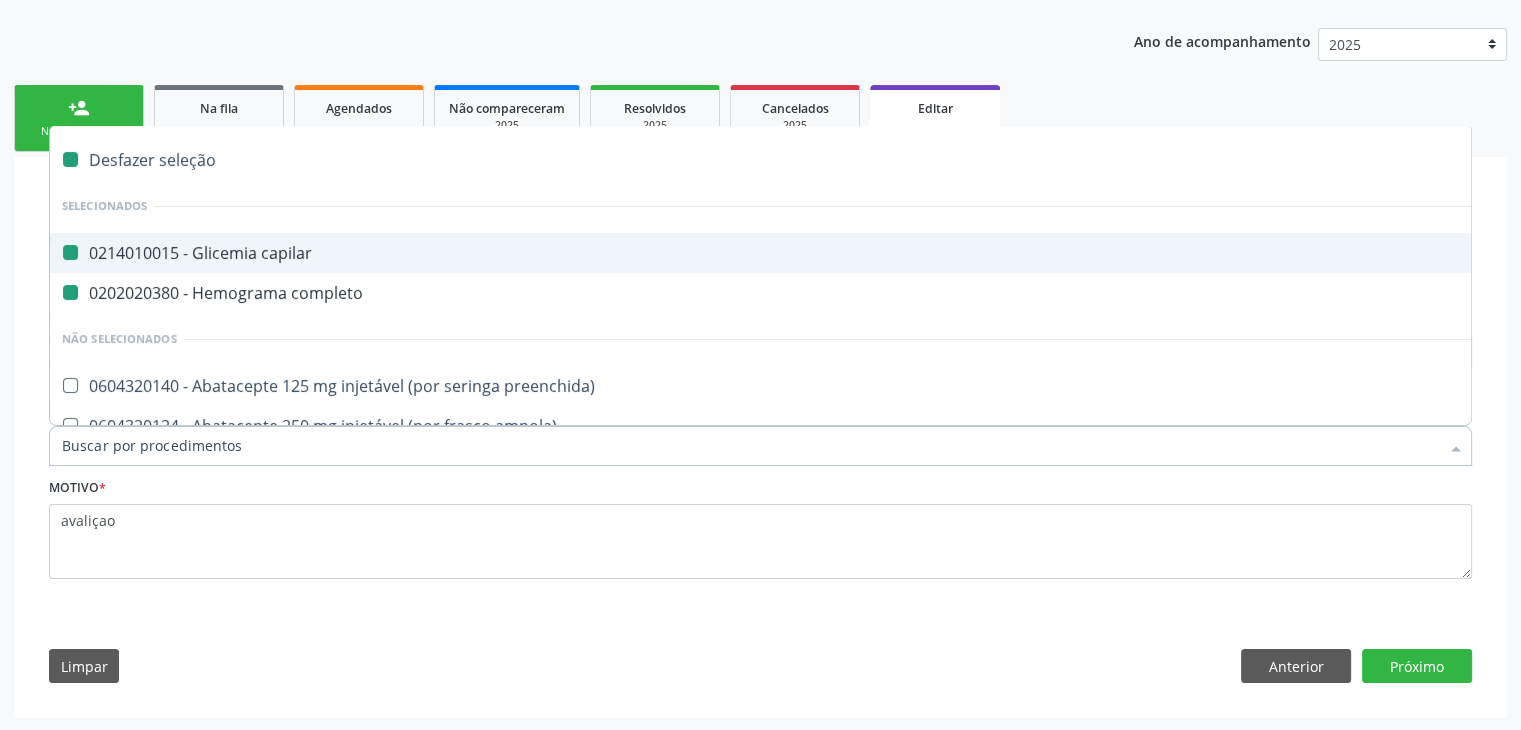 checkbox on "false" 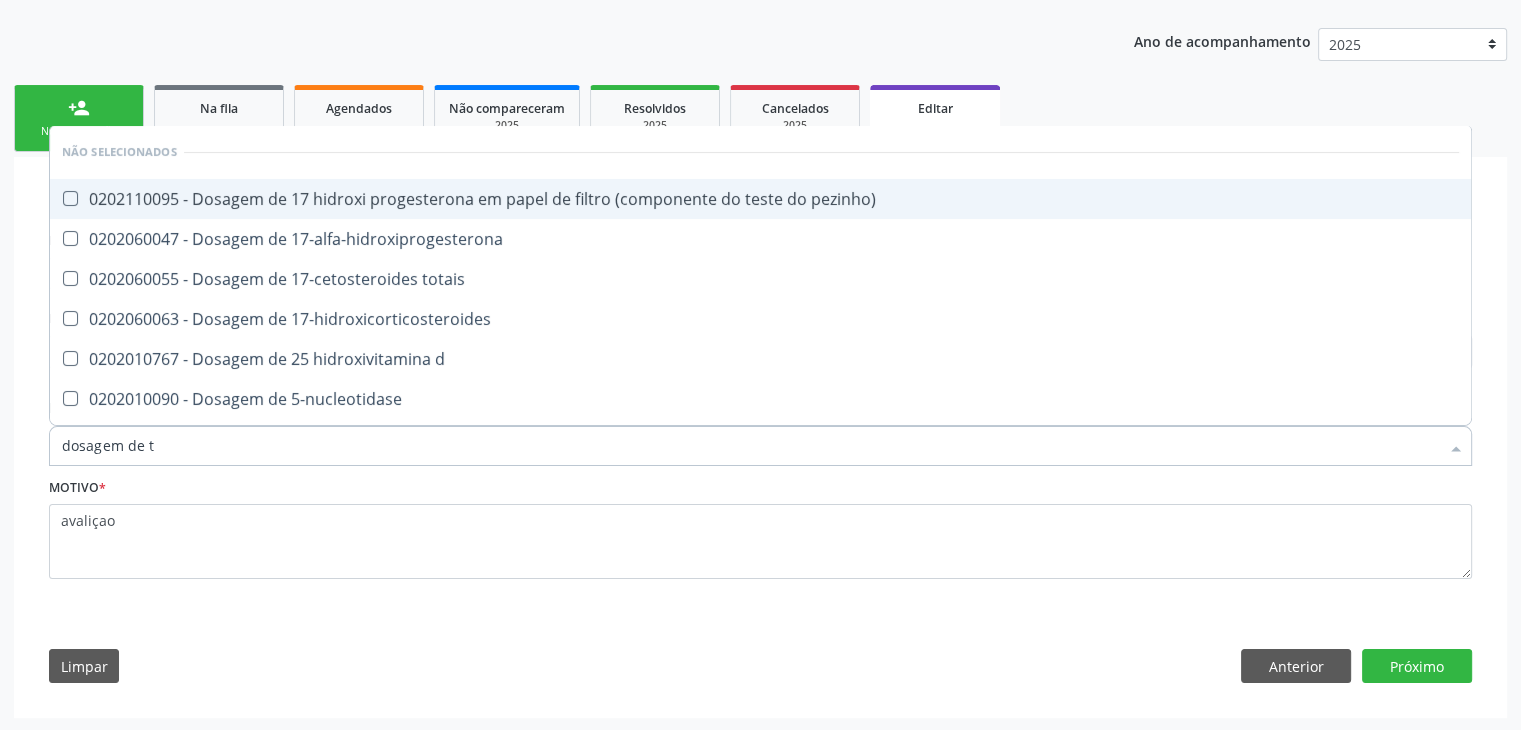 type on "dosagem de ts" 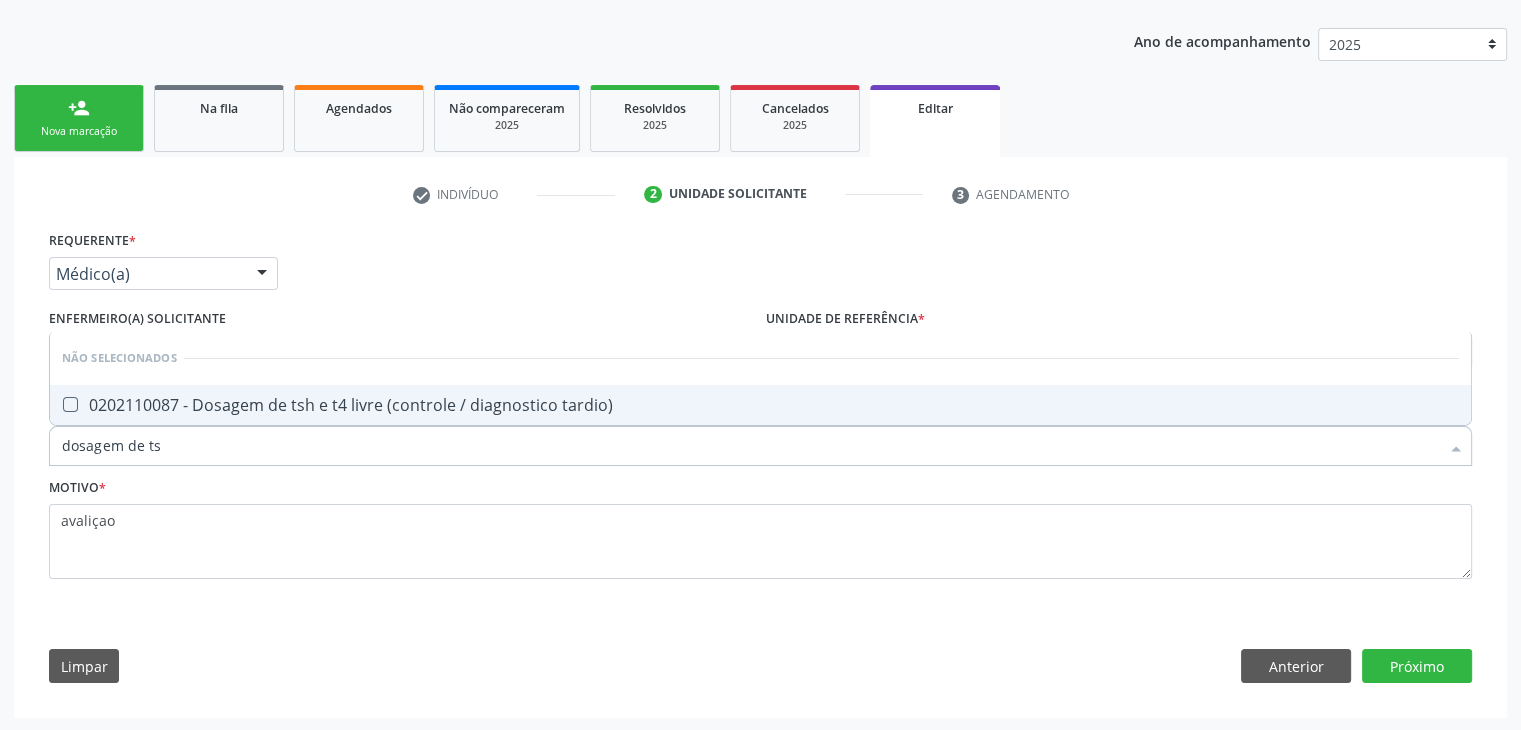 click on "0202110087 - Dosagem de tsh e t4 livre (controle / diagnostico tardio)" at bounding box center [760, 405] 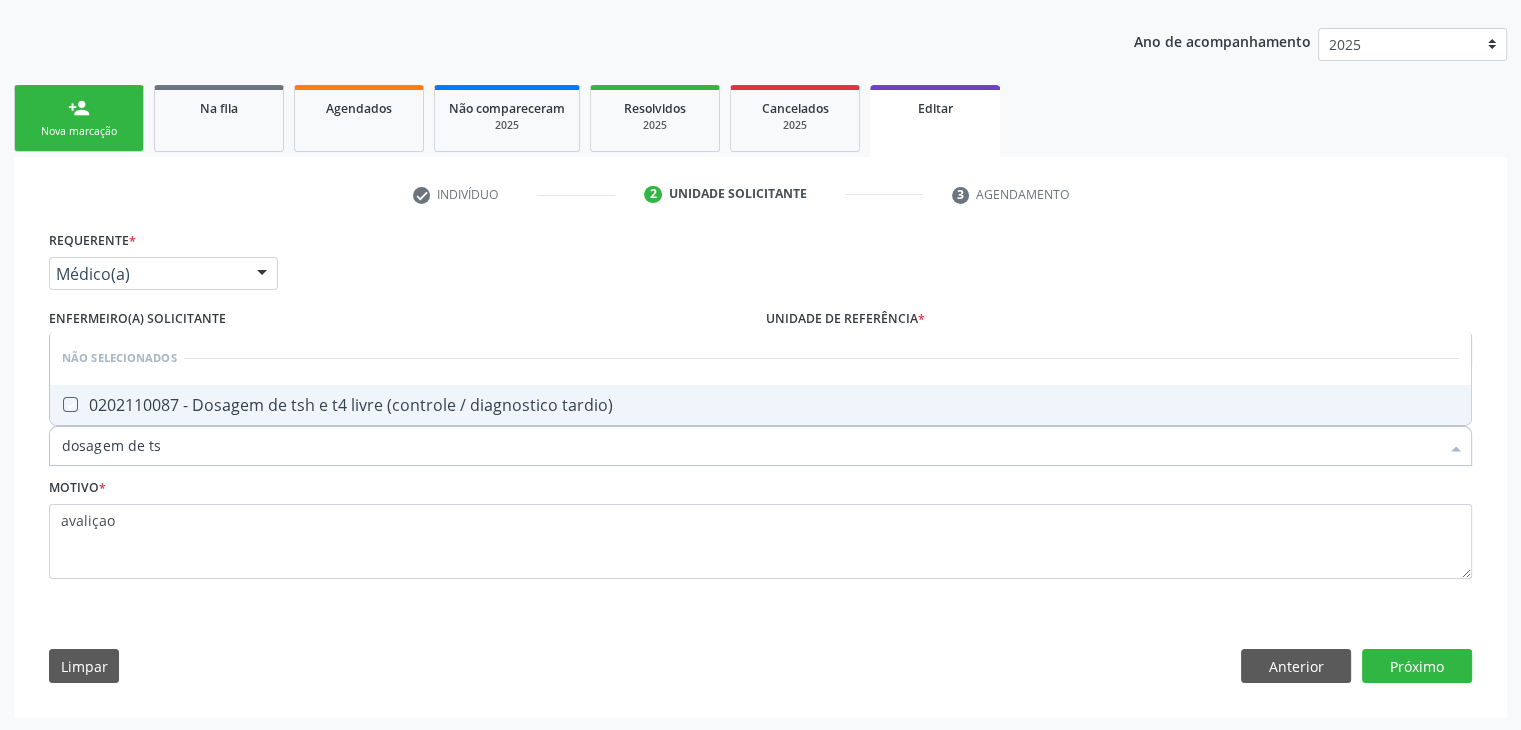 checkbox on "true" 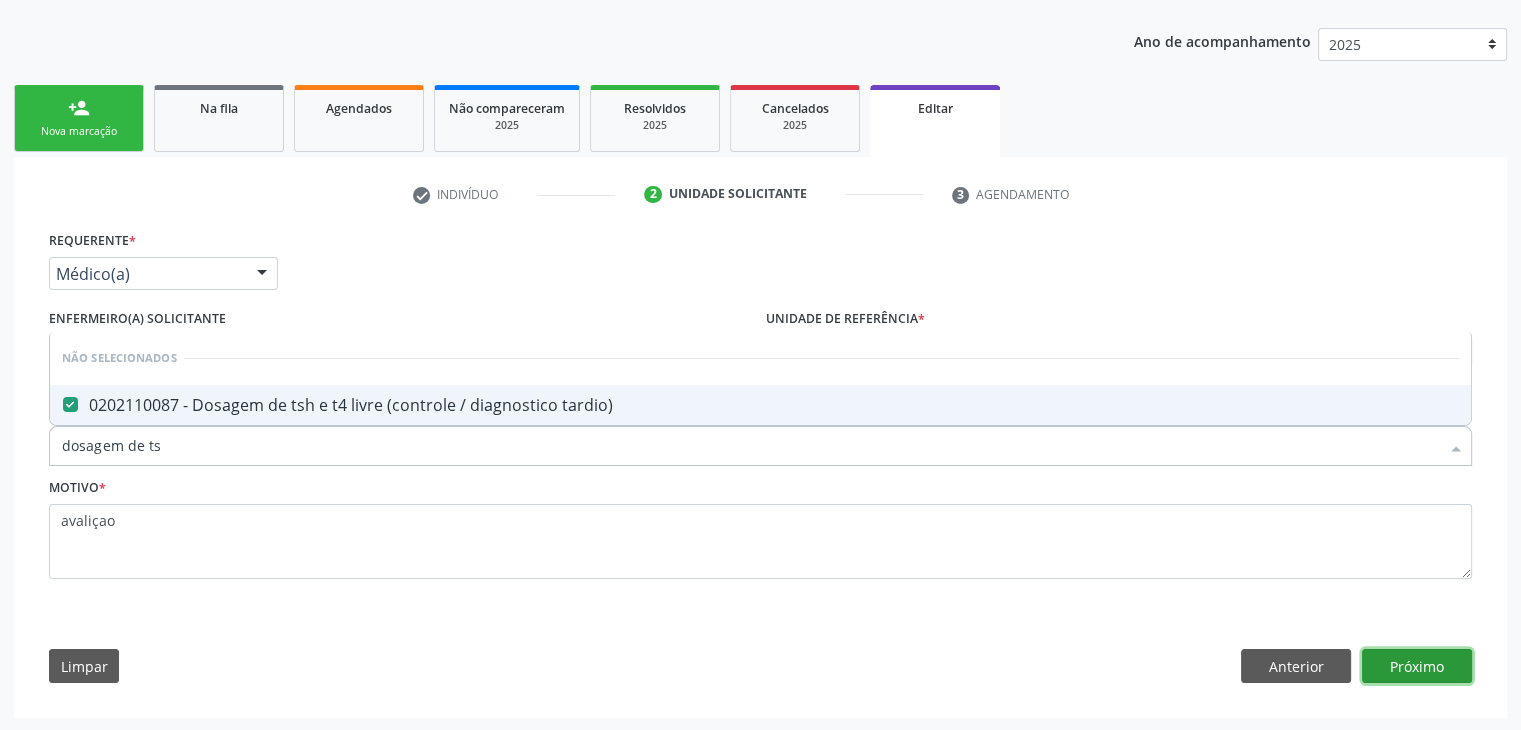 click on "Próximo" at bounding box center (1417, 666) 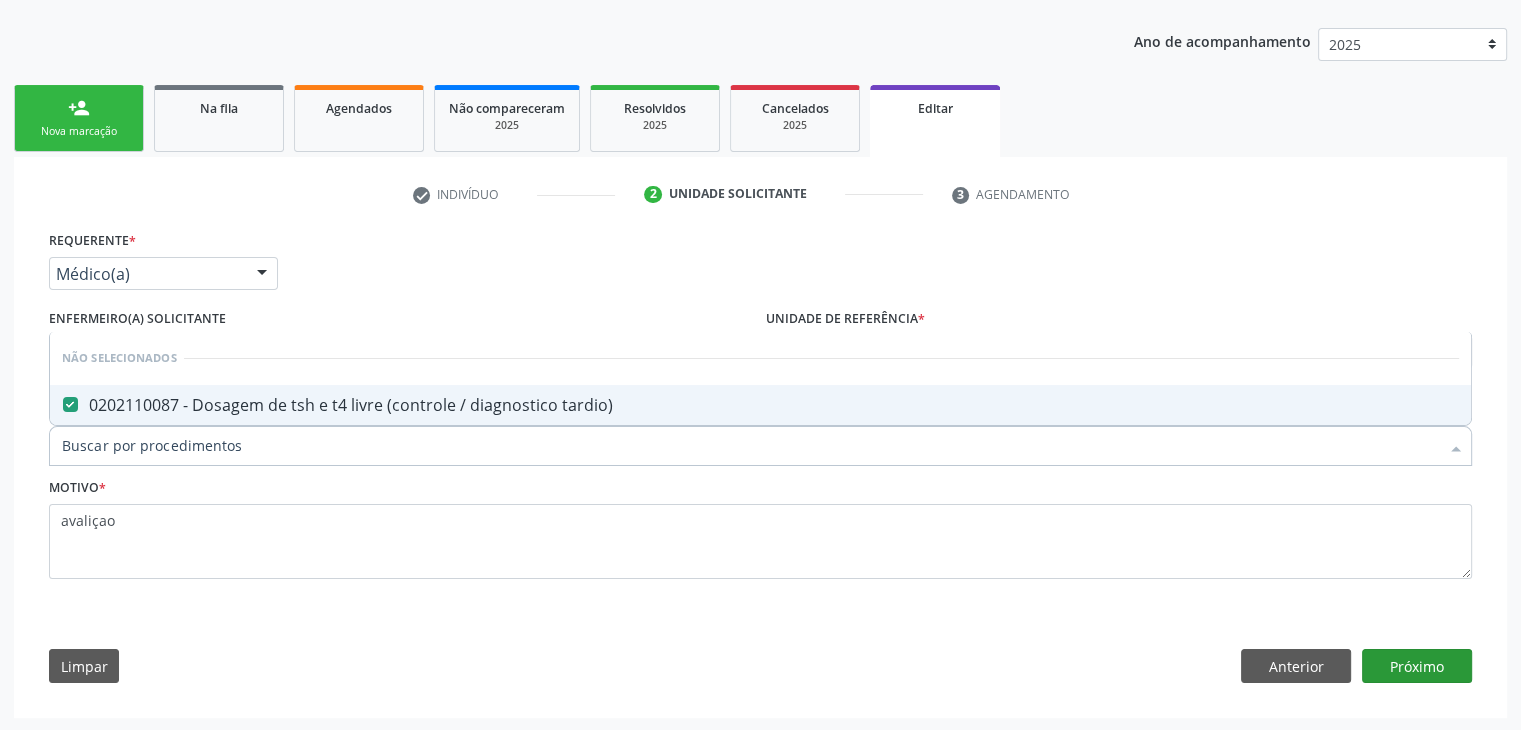 scroll, scrollTop: 165, scrollLeft: 0, axis: vertical 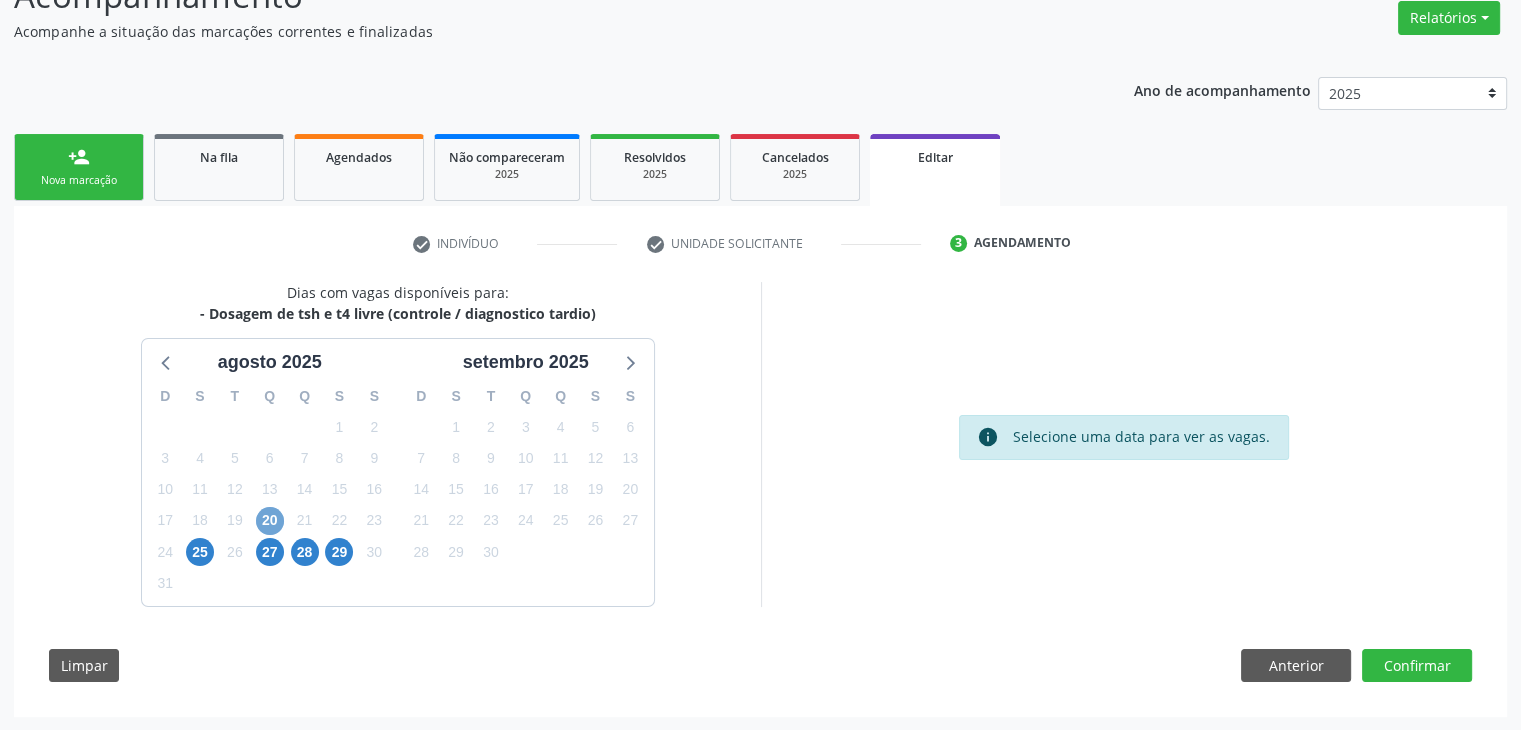 click on "20" at bounding box center (270, 521) 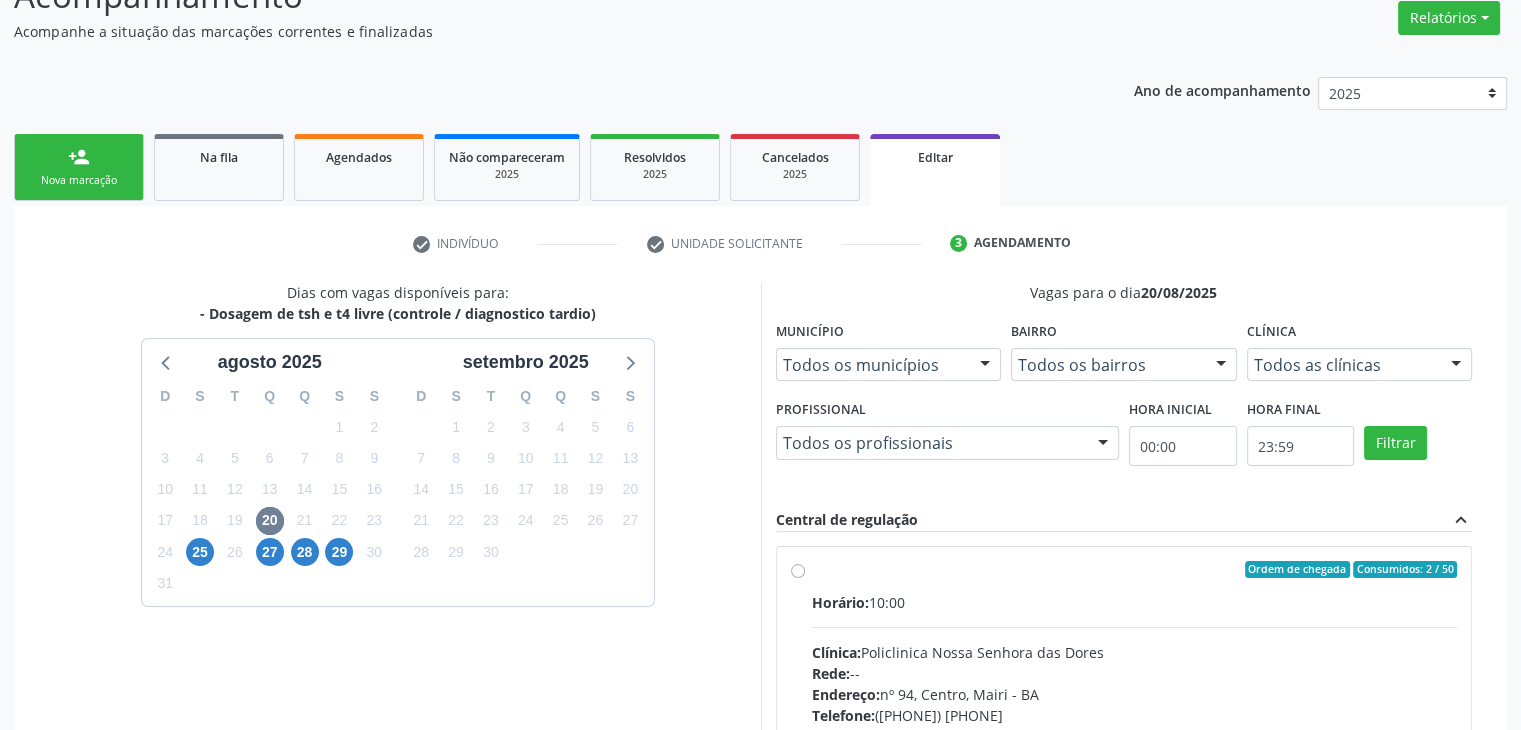 click at bounding box center (1135, 627) 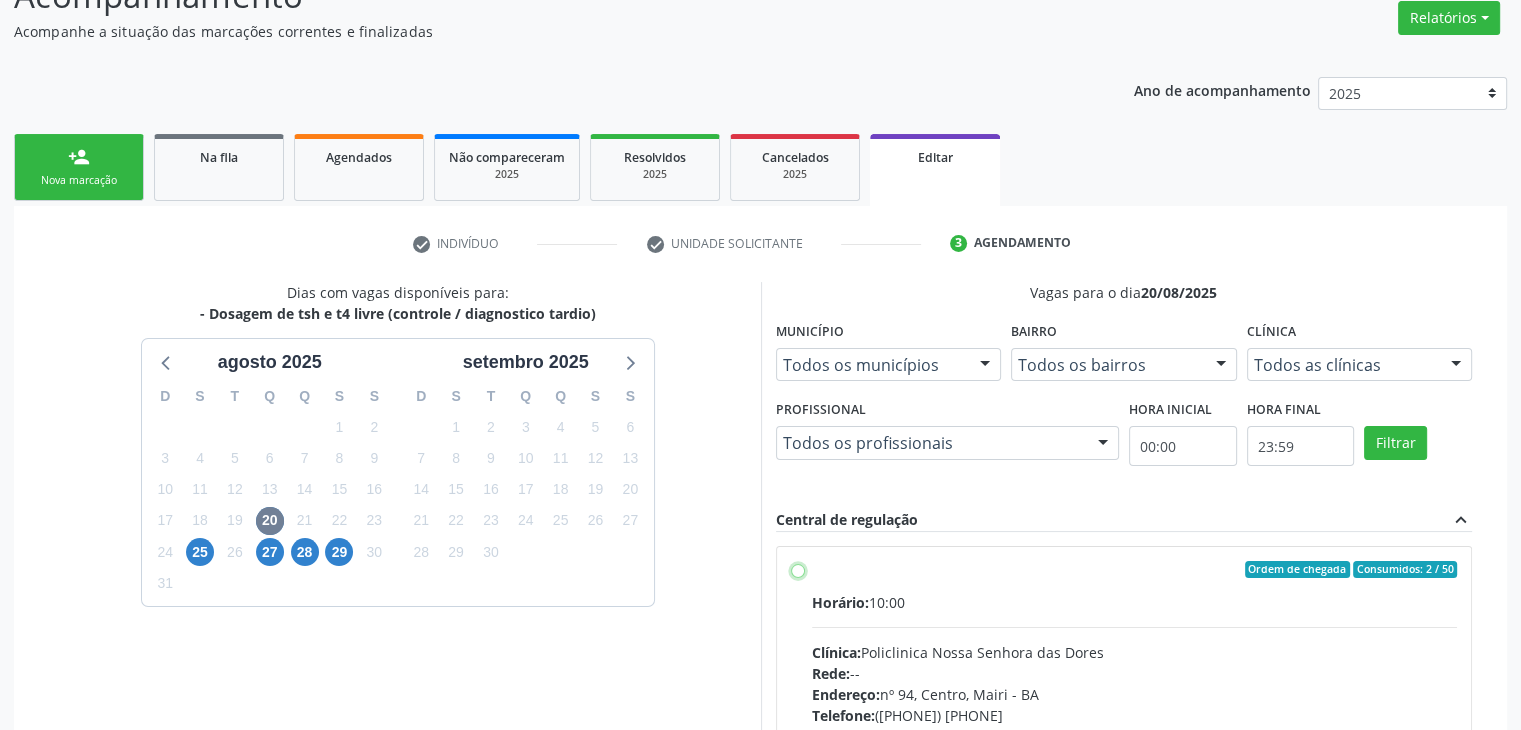 click on "Endereço:   nº [NUMBER], [NEIGHBORHOOD], [CITY] - [STATE]
Telefone:   ([PHONE]) [PHONE]
Profissional:
--
Idade de atendimento:
Sem restrição
Gênero(s) atendido(s):
Sem restrição
Informações adicionais:
--" at bounding box center (798, 570) 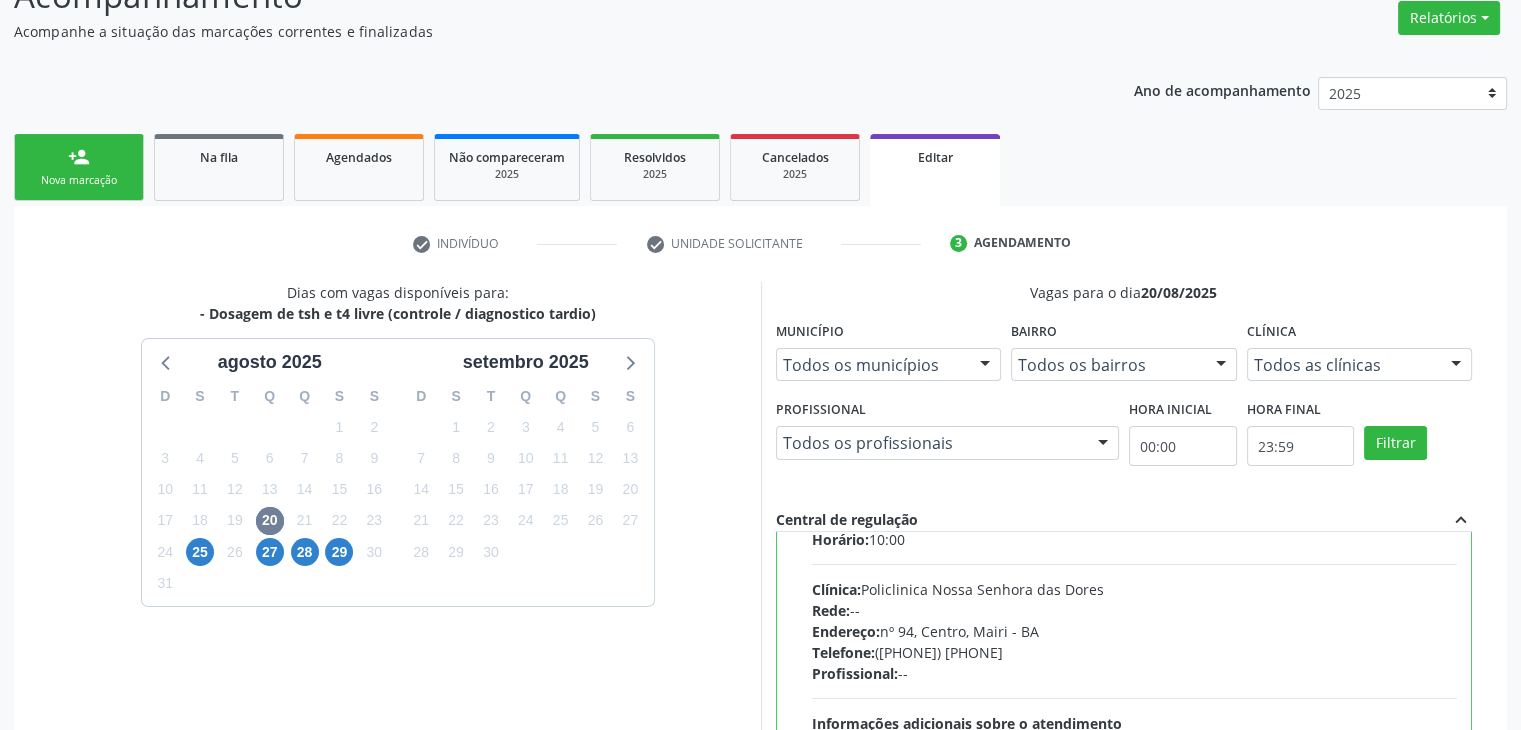 scroll, scrollTop: 98, scrollLeft: 0, axis: vertical 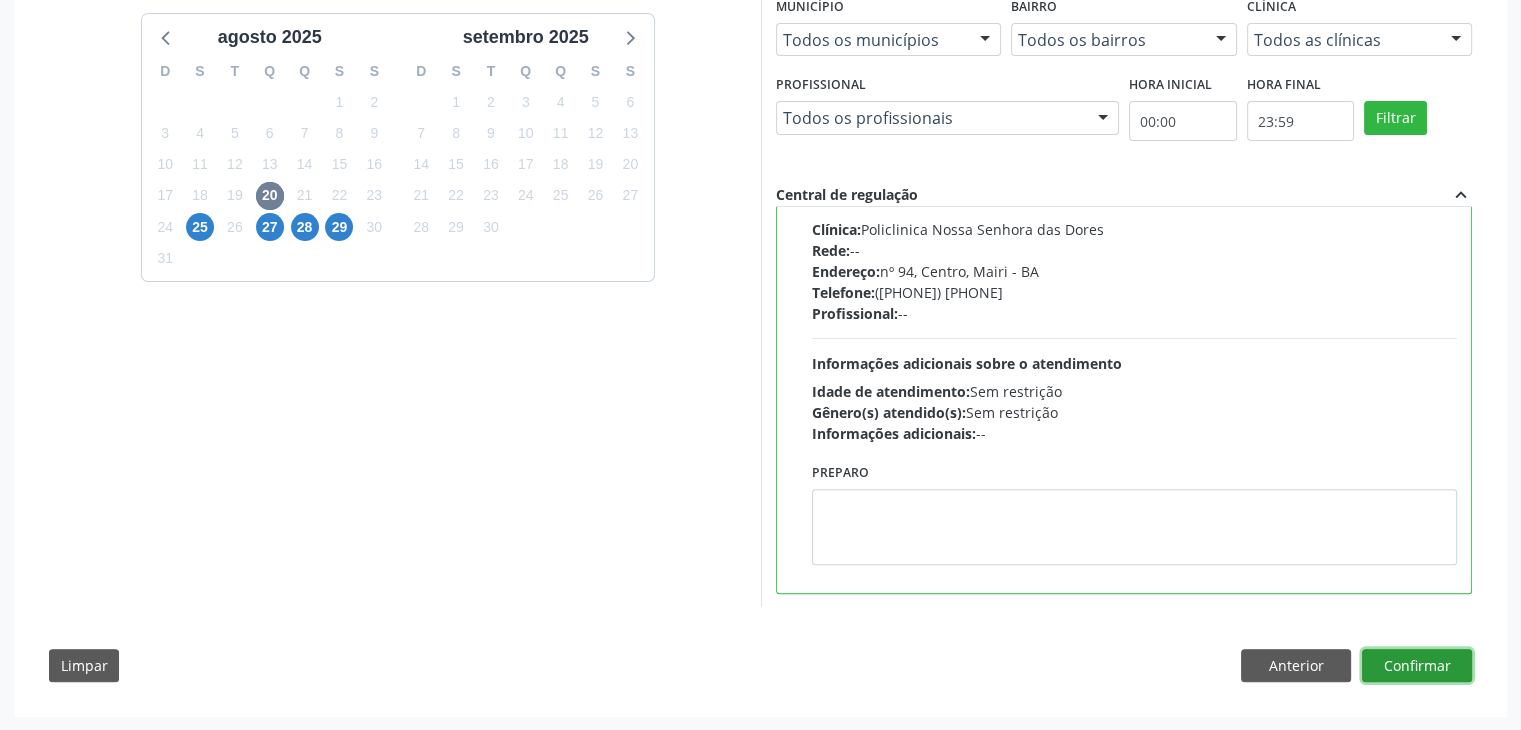 click on "Confirmar" at bounding box center (1417, 666) 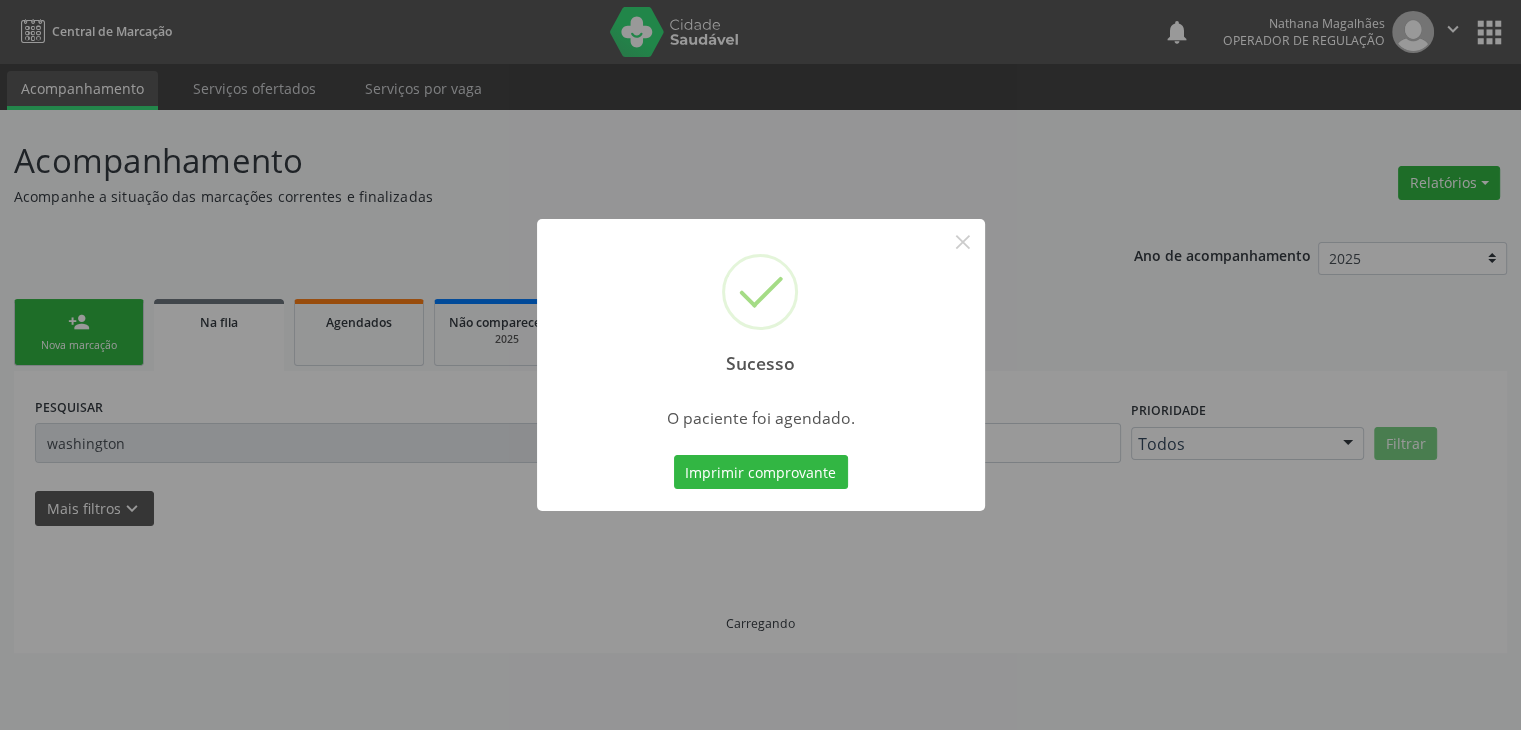 scroll, scrollTop: 0, scrollLeft: 0, axis: both 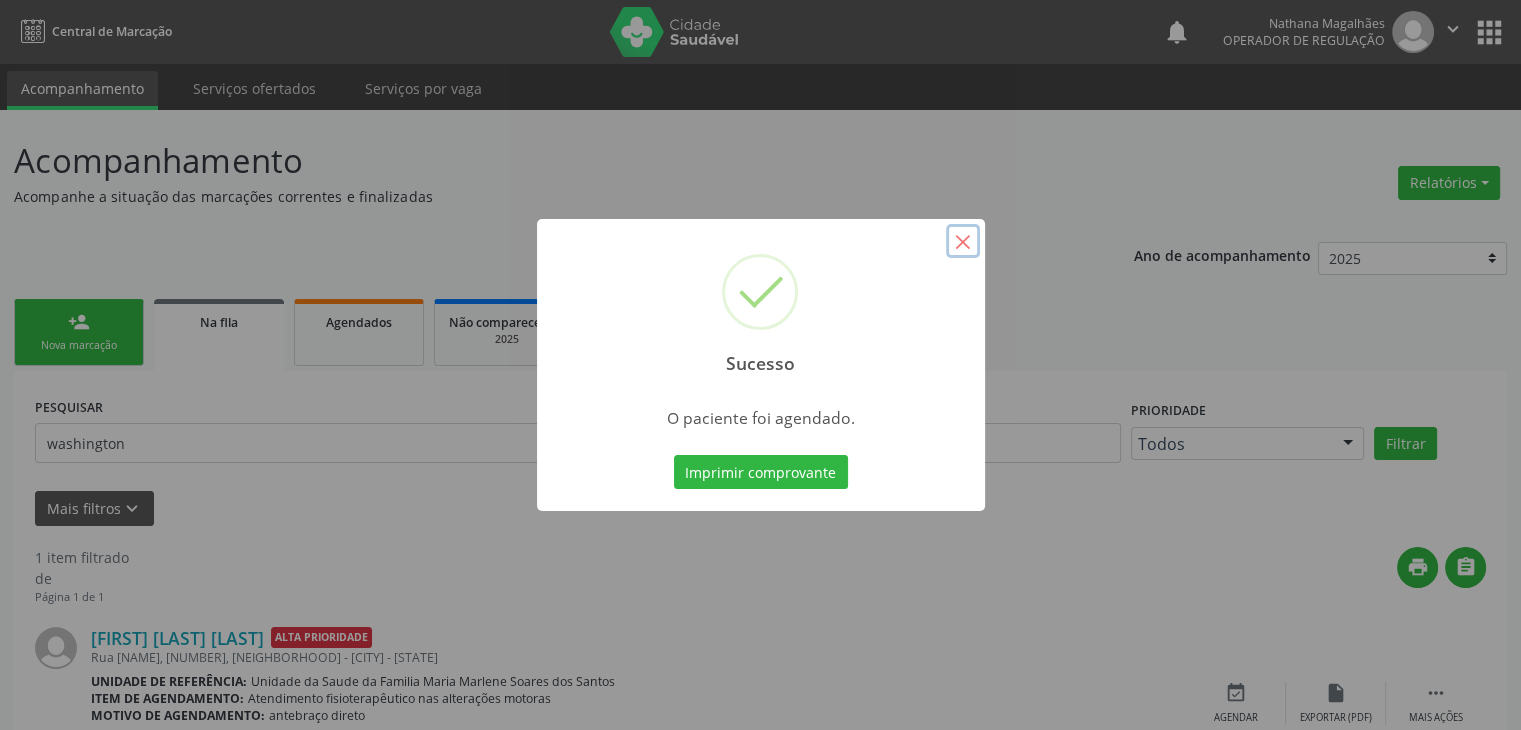 click on "×" at bounding box center (963, 241) 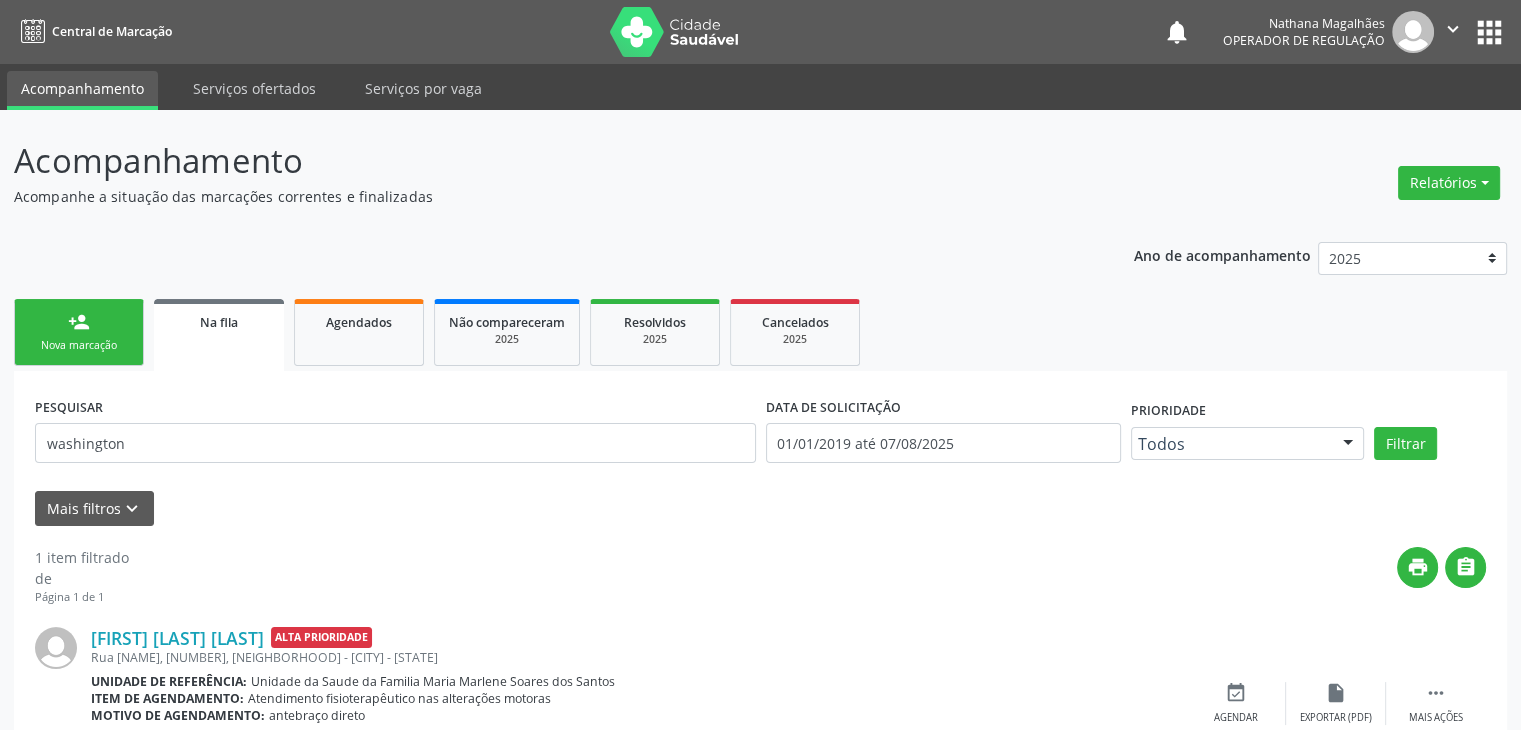 scroll, scrollTop: 104, scrollLeft: 0, axis: vertical 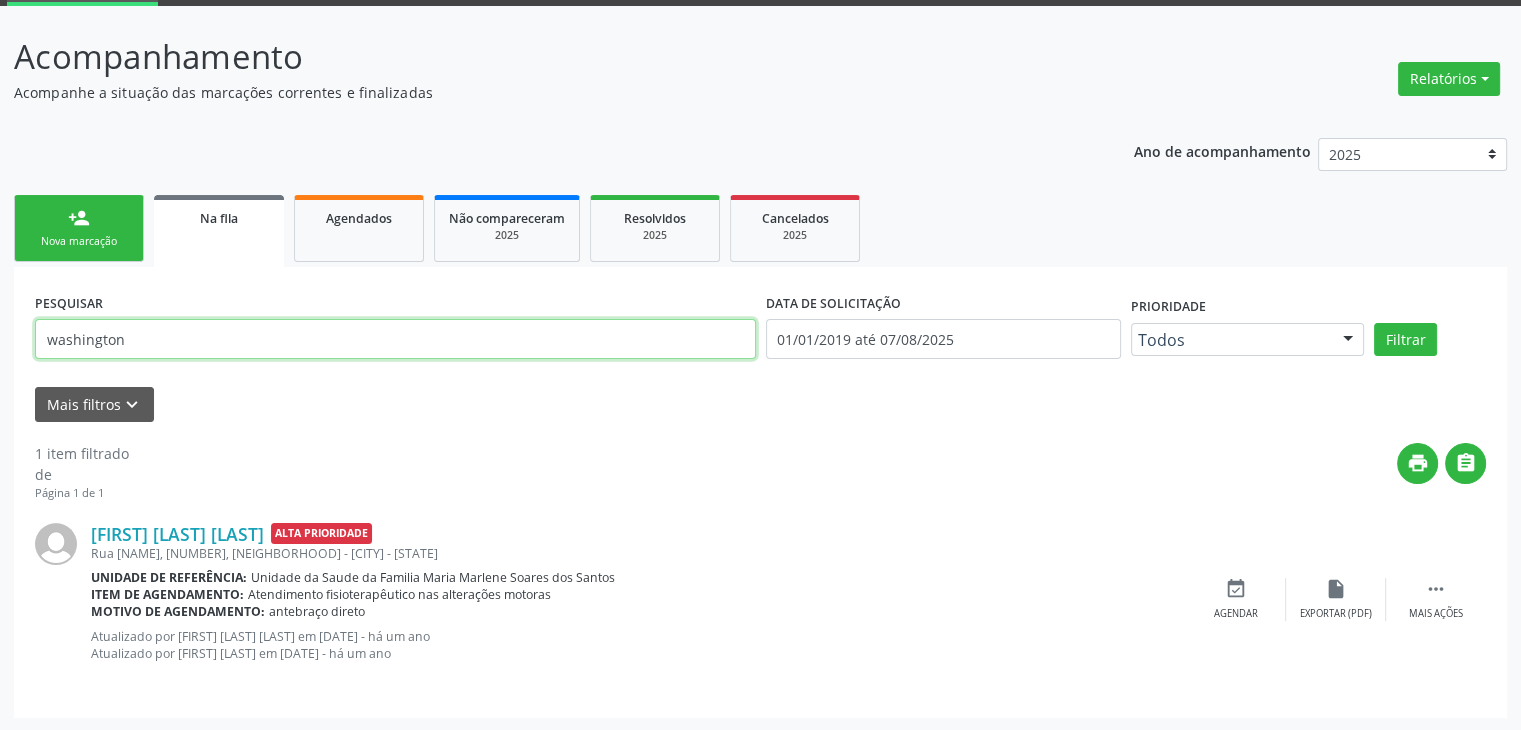 drag, startPoint x: 248, startPoint y: 342, endPoint x: 0, endPoint y: 331, distance: 248.24384 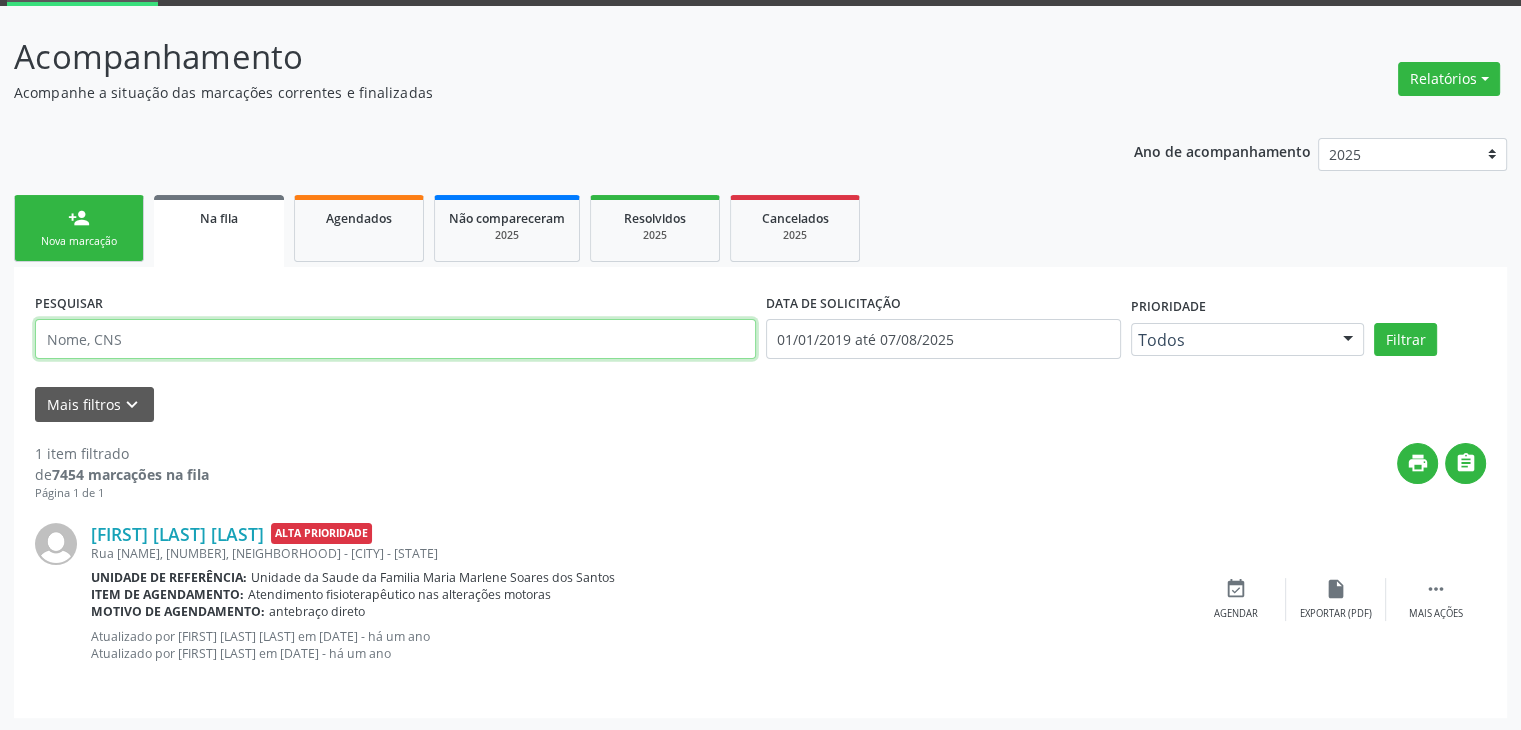 click at bounding box center (395, 339) 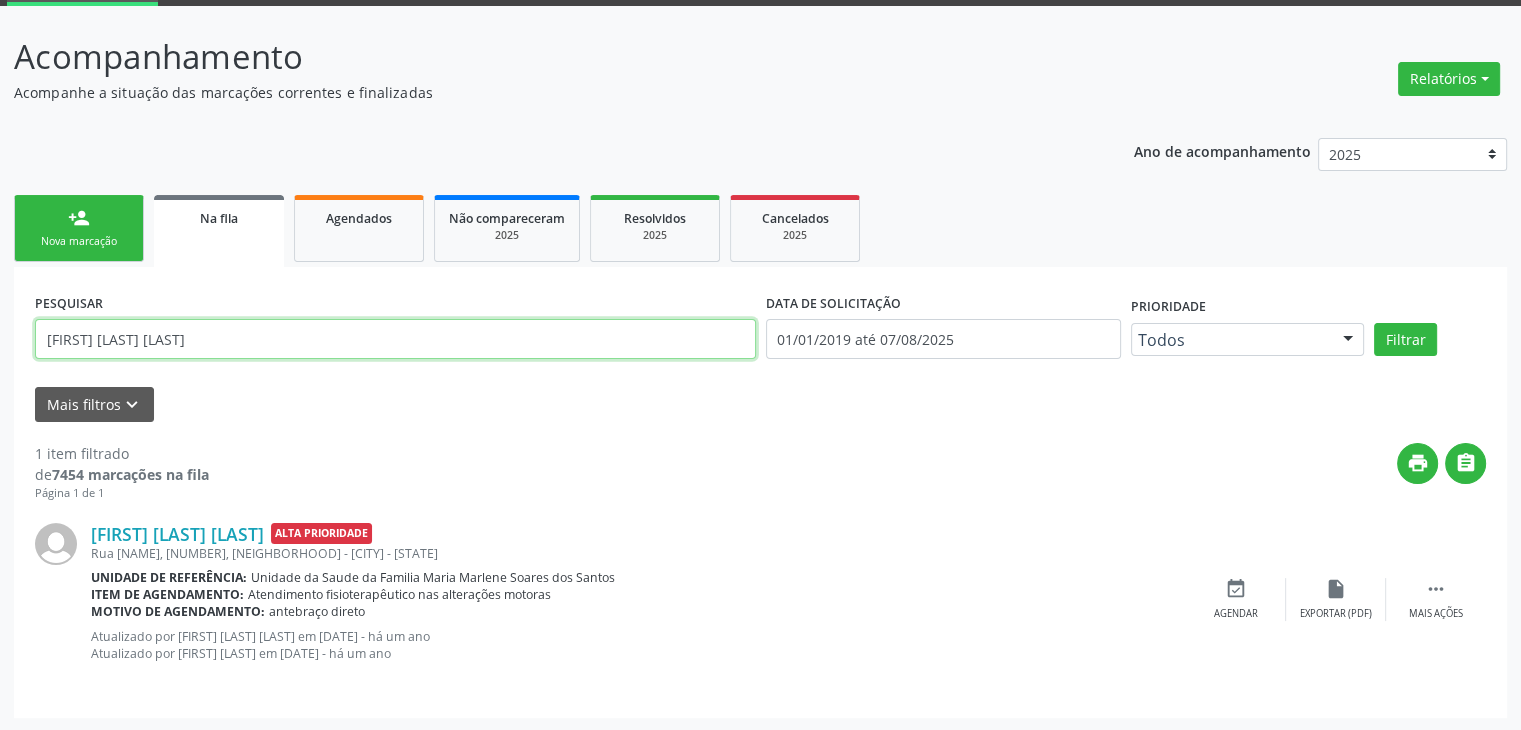 click on "Filtrar" at bounding box center (1405, 340) 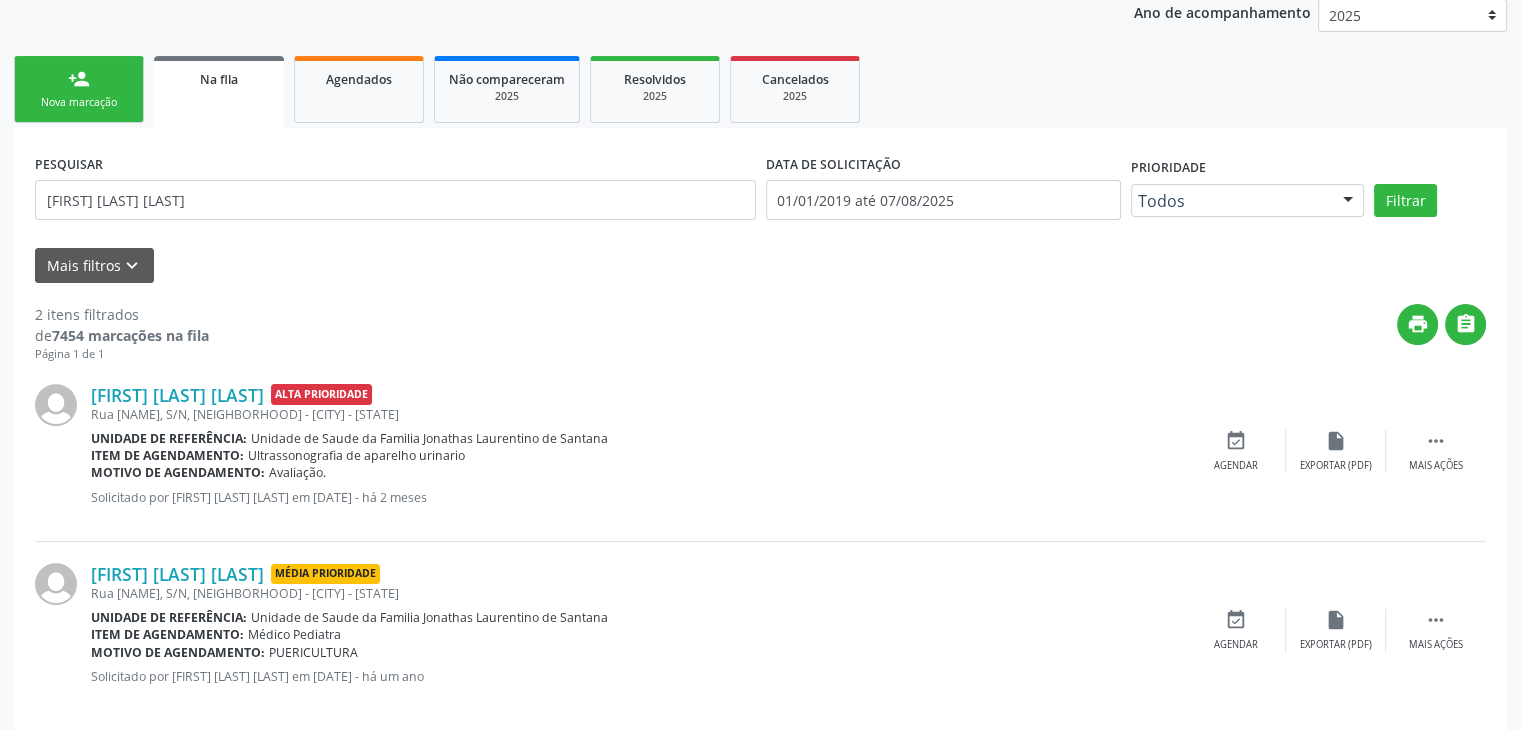 scroll, scrollTop: 267, scrollLeft: 0, axis: vertical 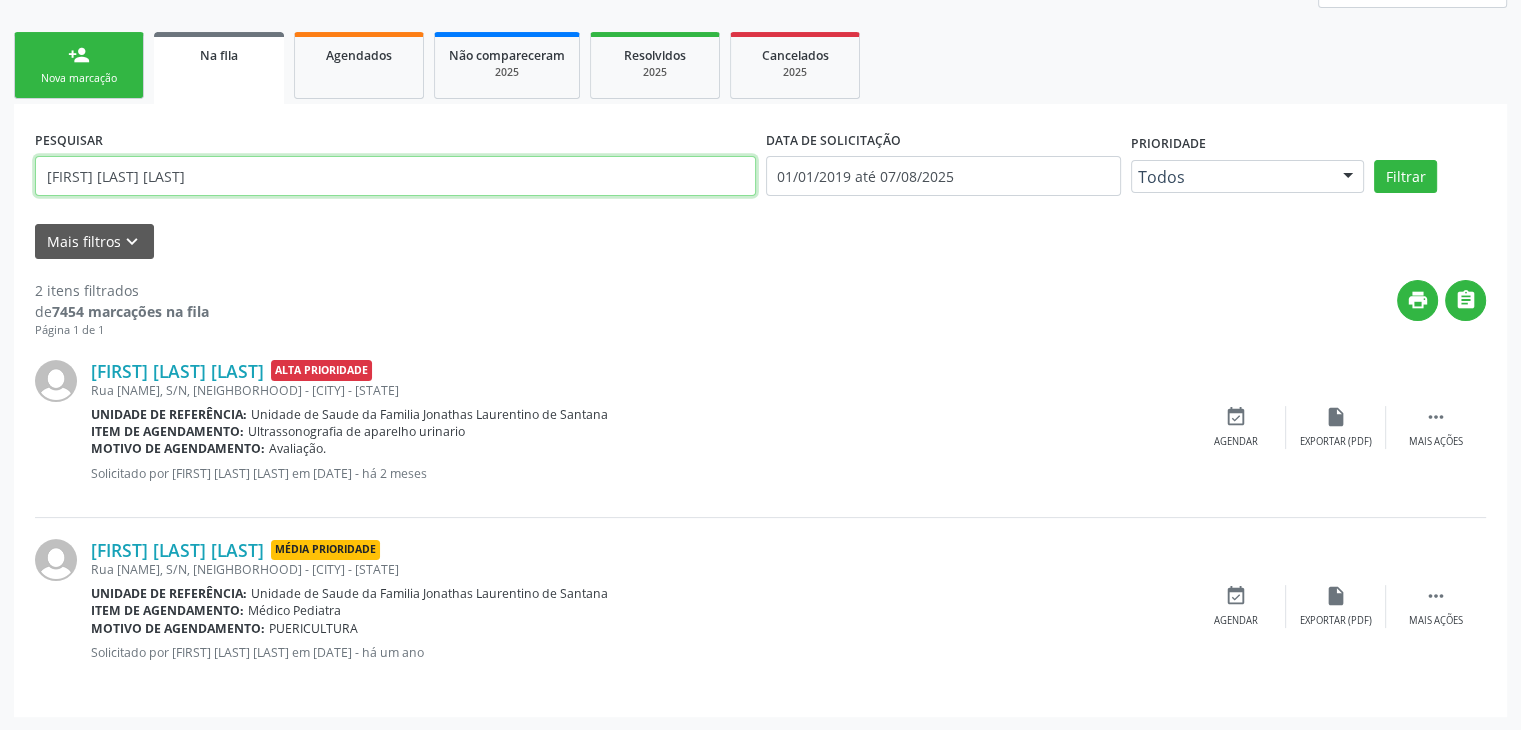 drag, startPoint x: 268, startPoint y: 169, endPoint x: 0, endPoint y: 149, distance: 268.74524 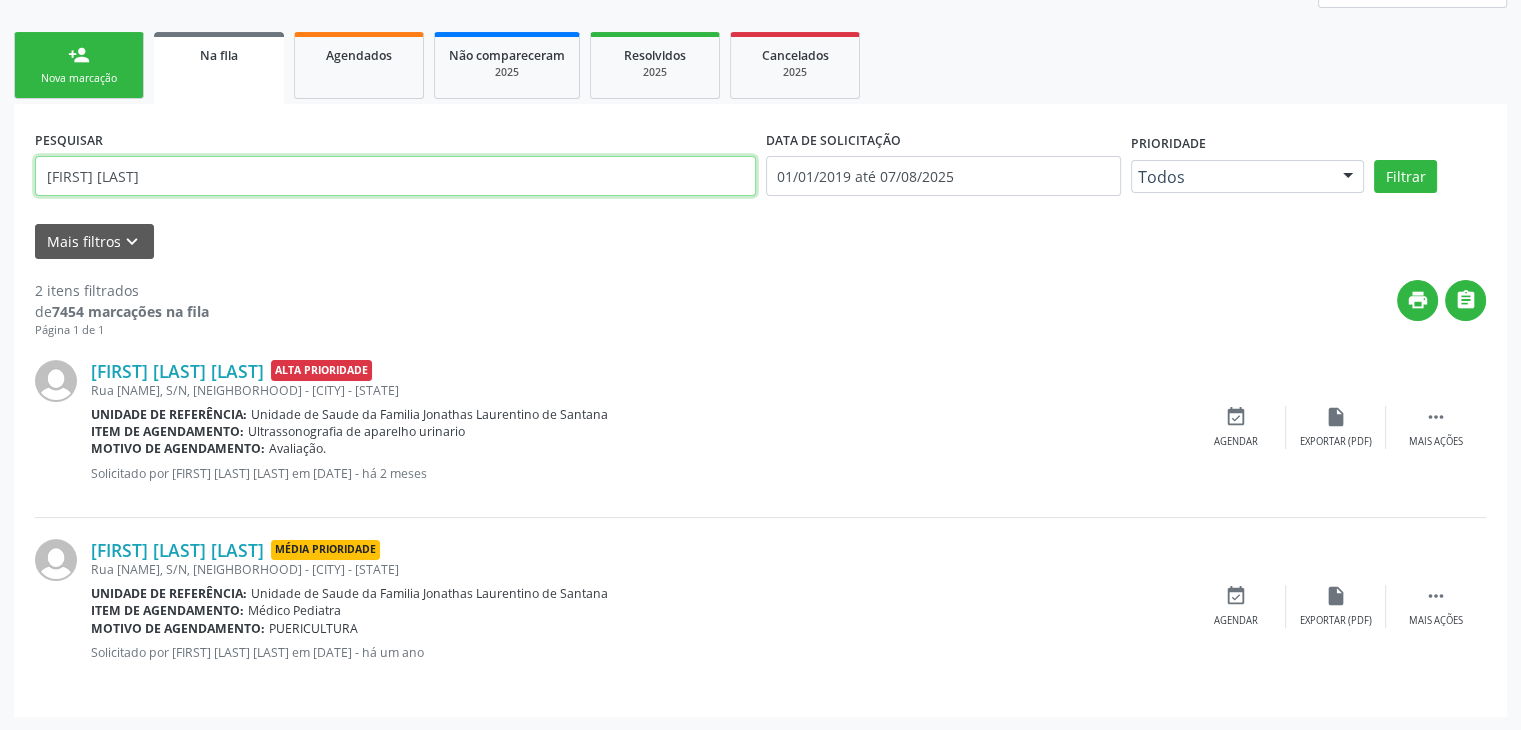 type on "[FIRST] [LAST]" 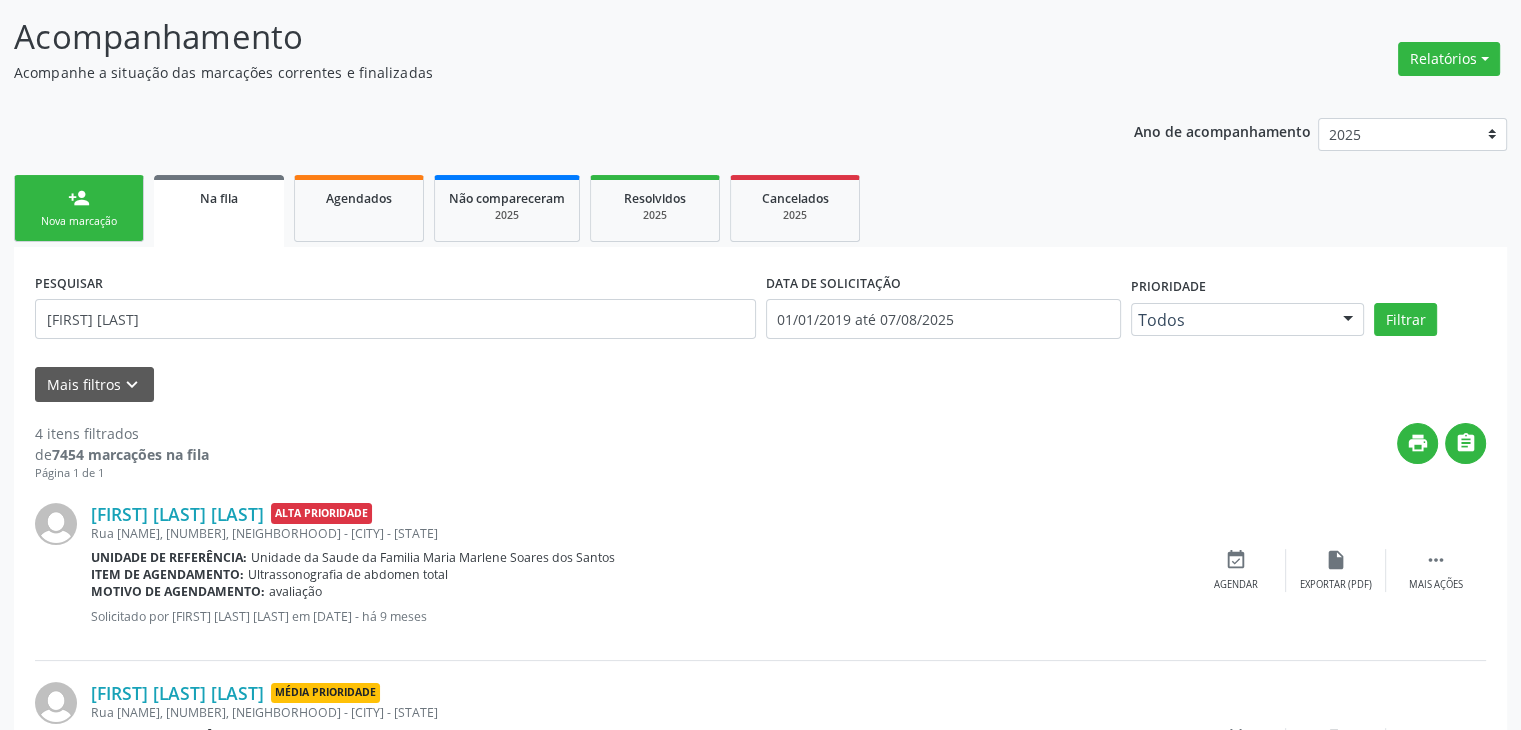 scroll, scrollTop: 0, scrollLeft: 0, axis: both 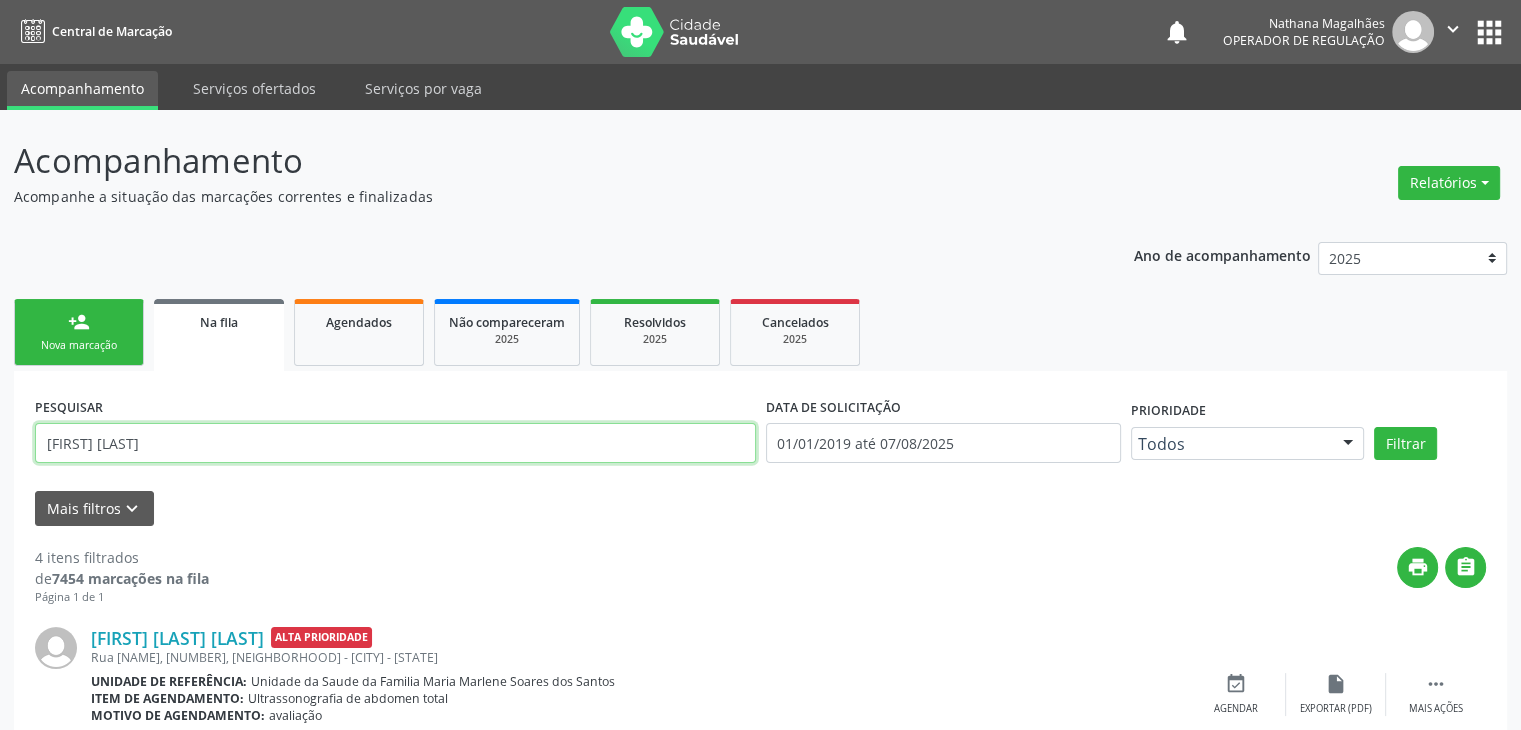 drag, startPoint x: 226, startPoint y: 441, endPoint x: 0, endPoint y: 445, distance: 226.0354 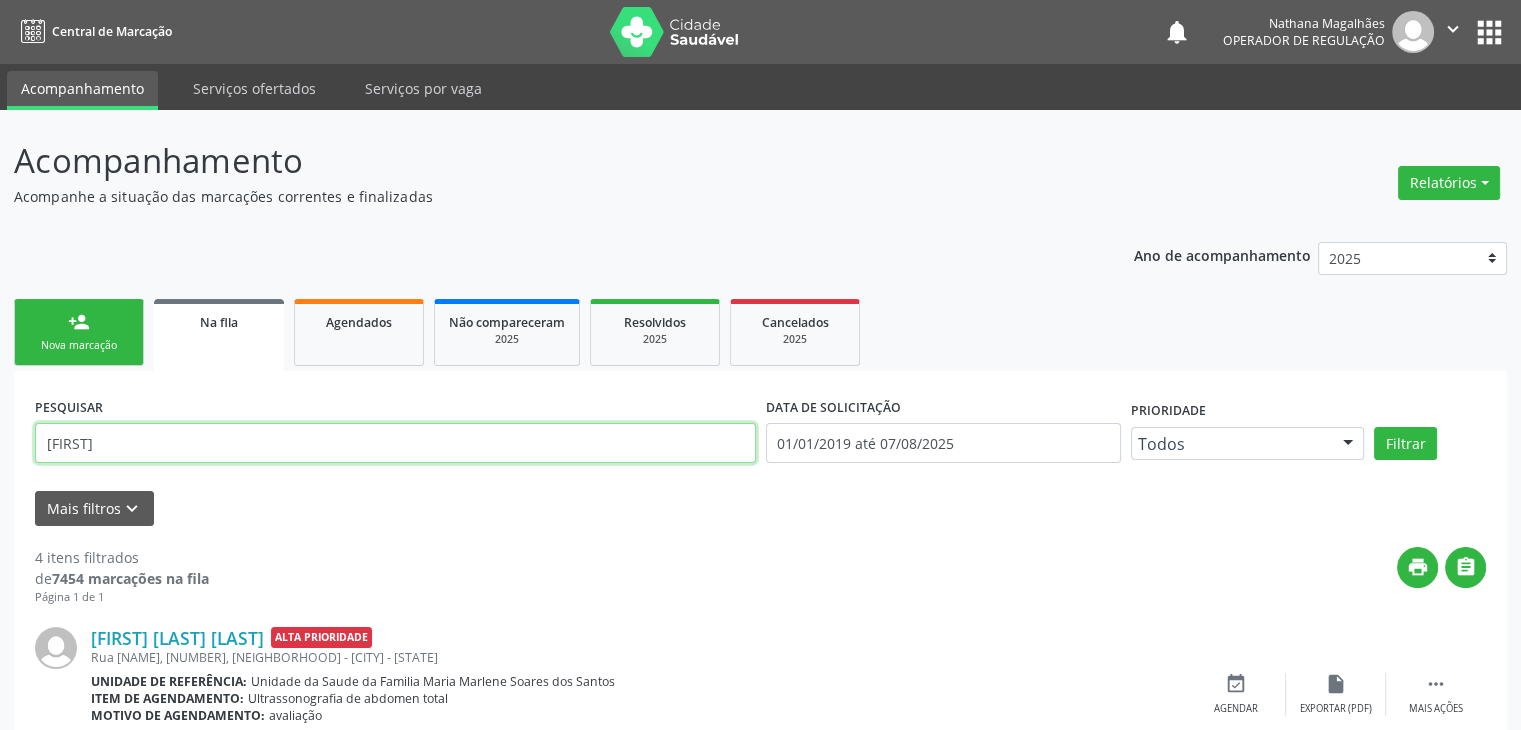 click on "Filtrar" at bounding box center [1405, 444] 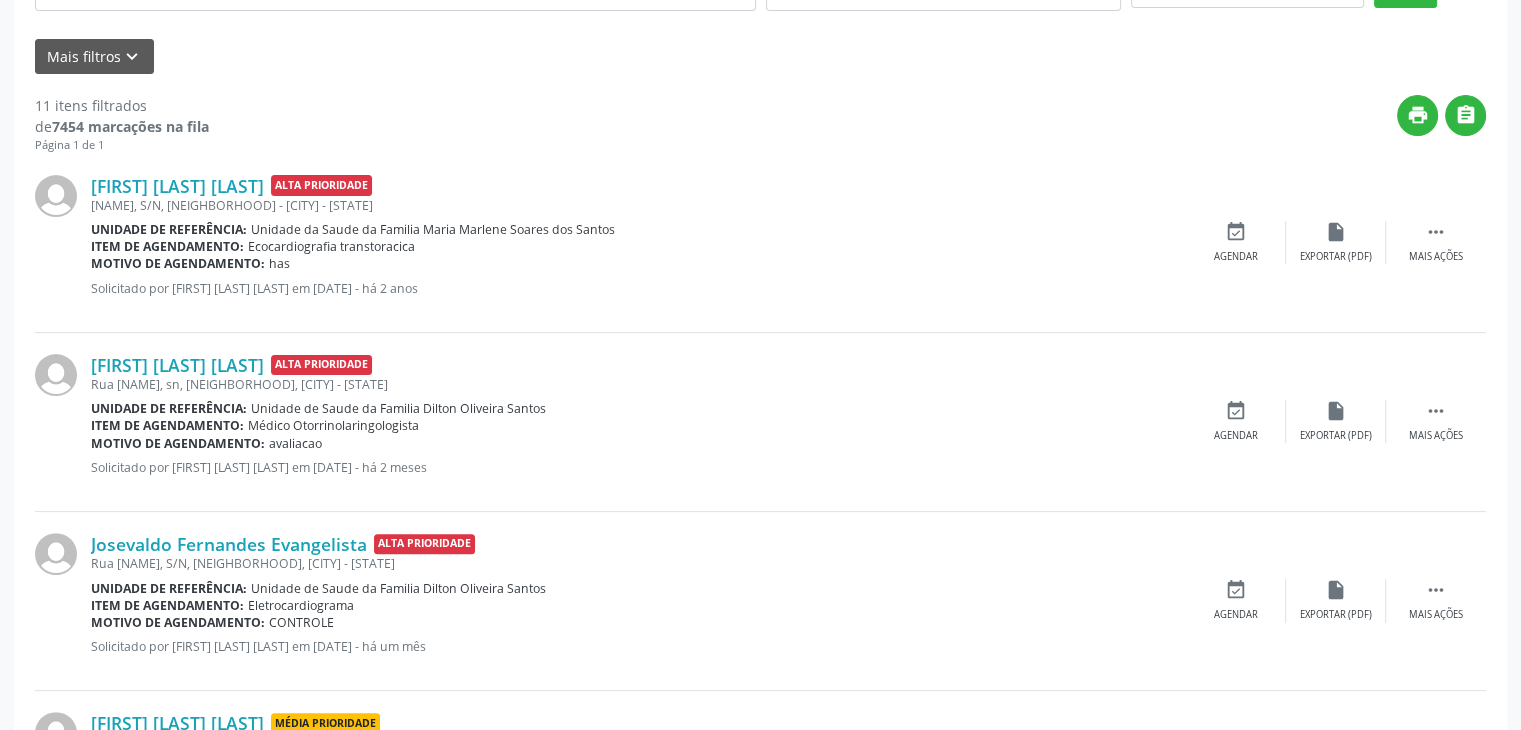 scroll, scrollTop: 500, scrollLeft: 0, axis: vertical 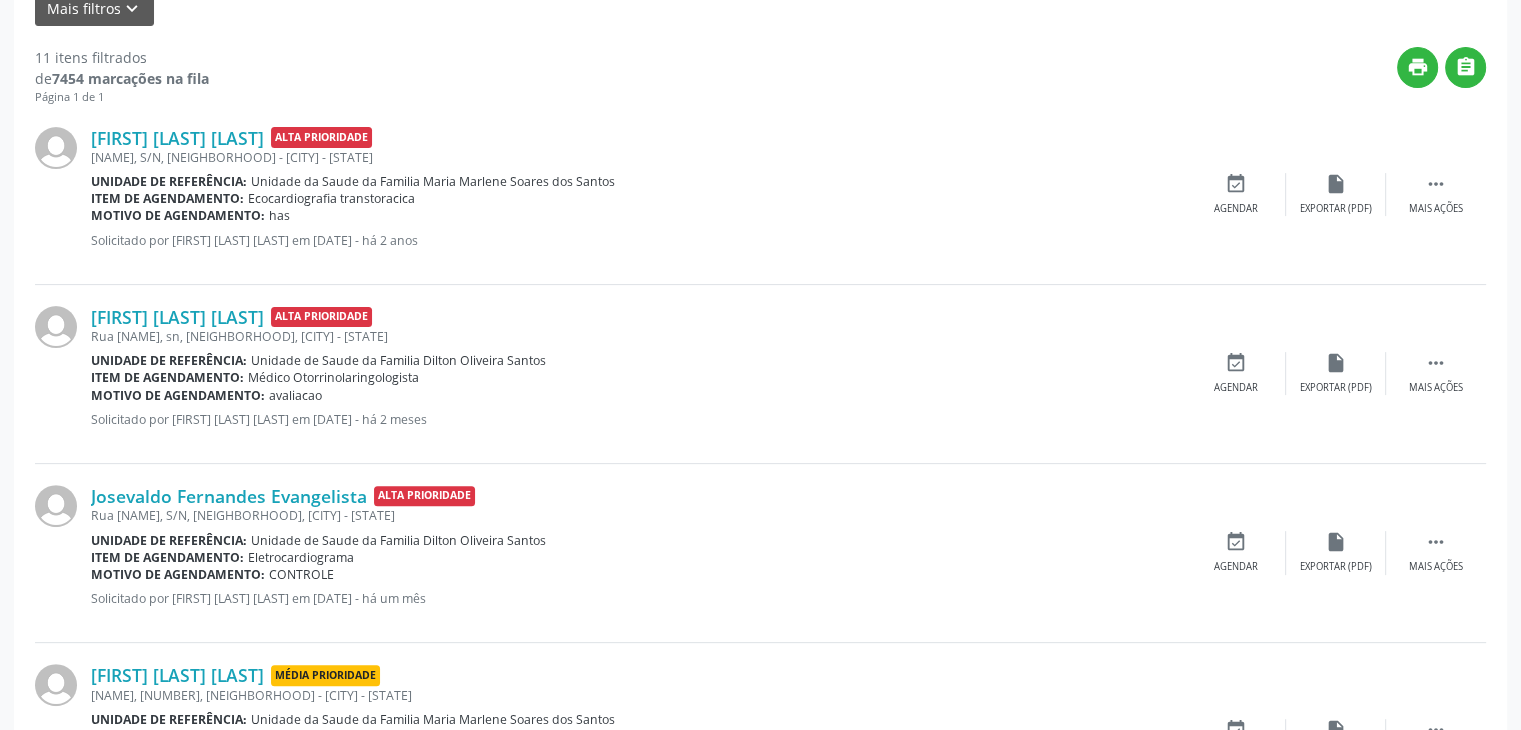 click on "Rua [NAME], sn, [NEIGHBORHOOD], [CITY] - [STATE]" at bounding box center (638, 336) 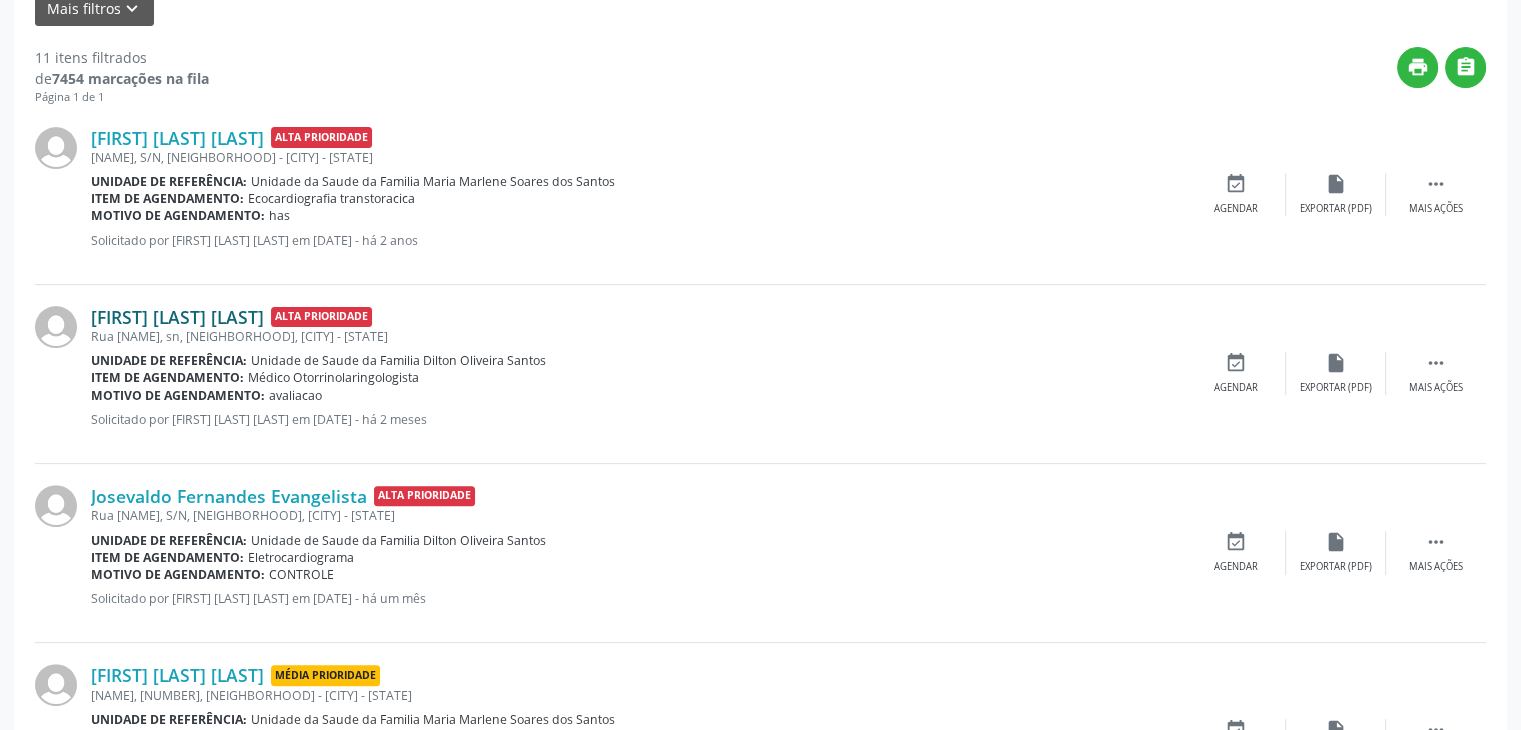click on "[FIRST] [LAST] [LAST]" at bounding box center (177, 317) 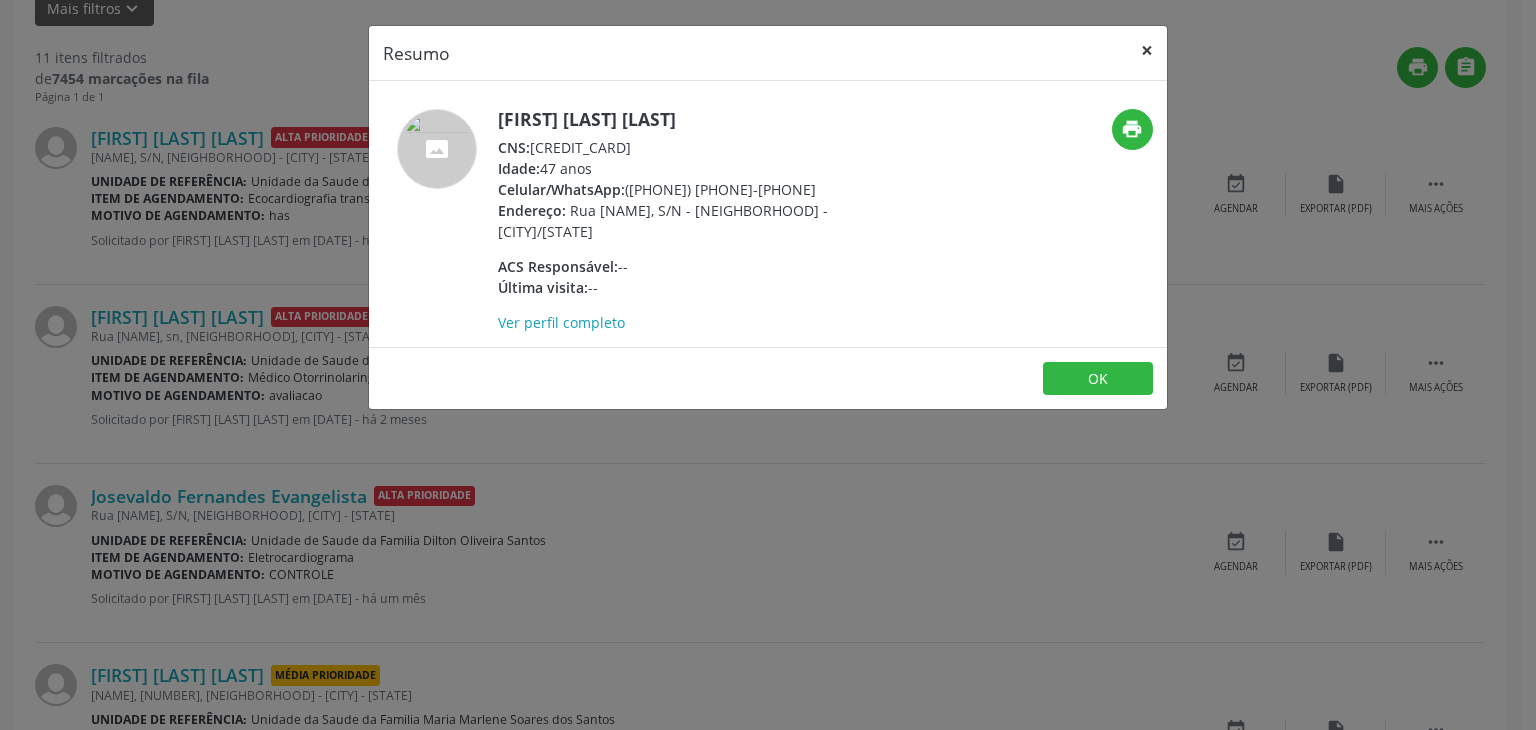 click on "×" at bounding box center (1147, 50) 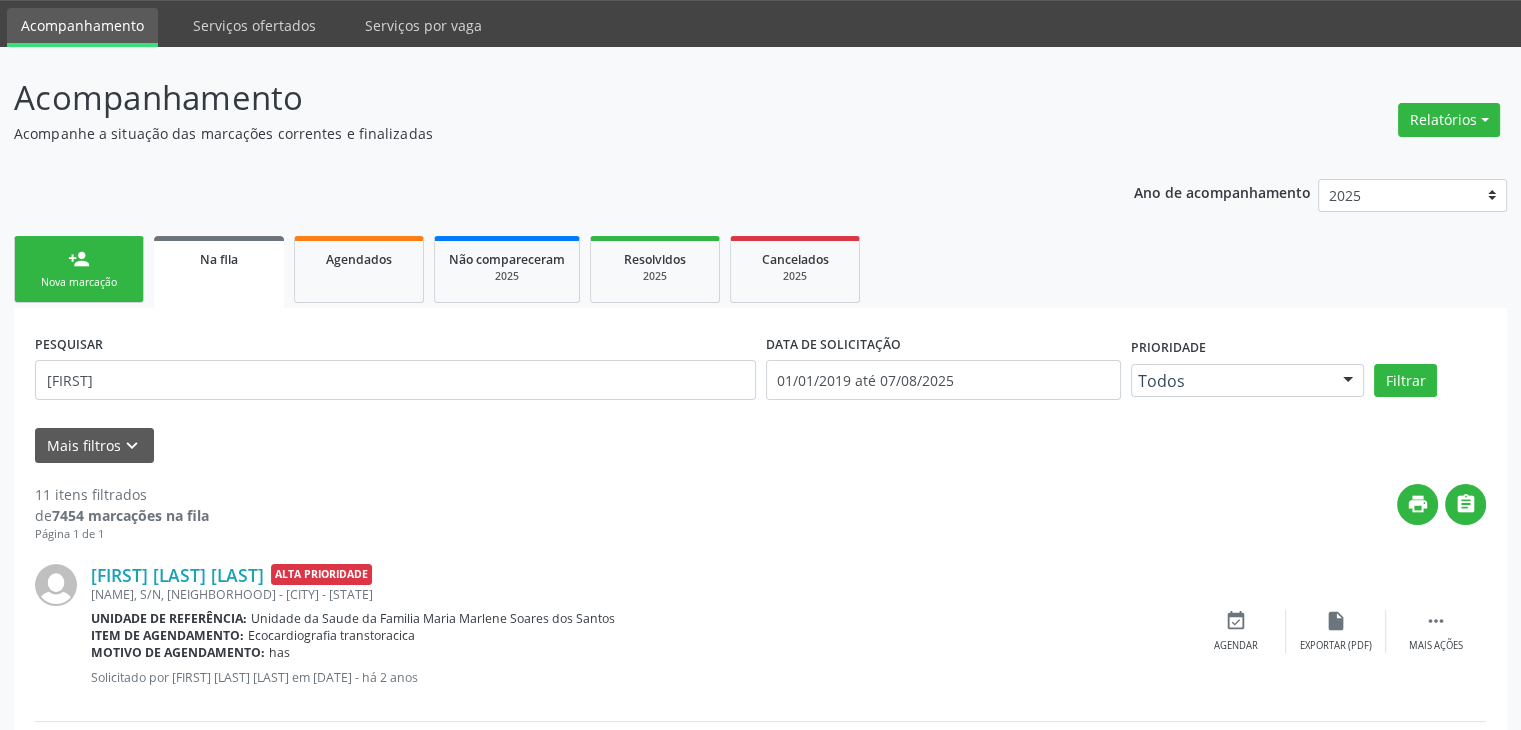 scroll, scrollTop: 0, scrollLeft: 0, axis: both 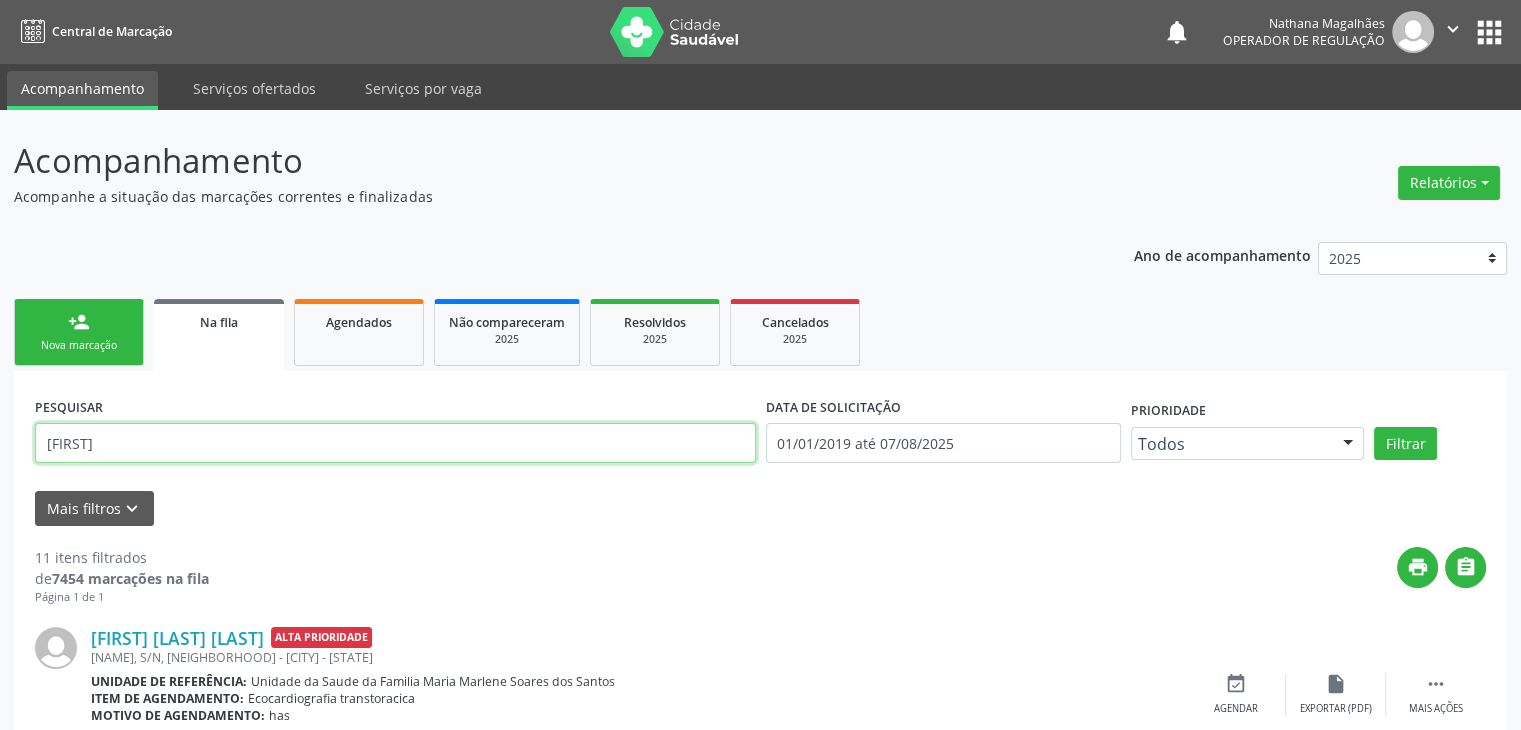 drag, startPoint x: 176, startPoint y: 449, endPoint x: 0, endPoint y: 441, distance: 176.18172 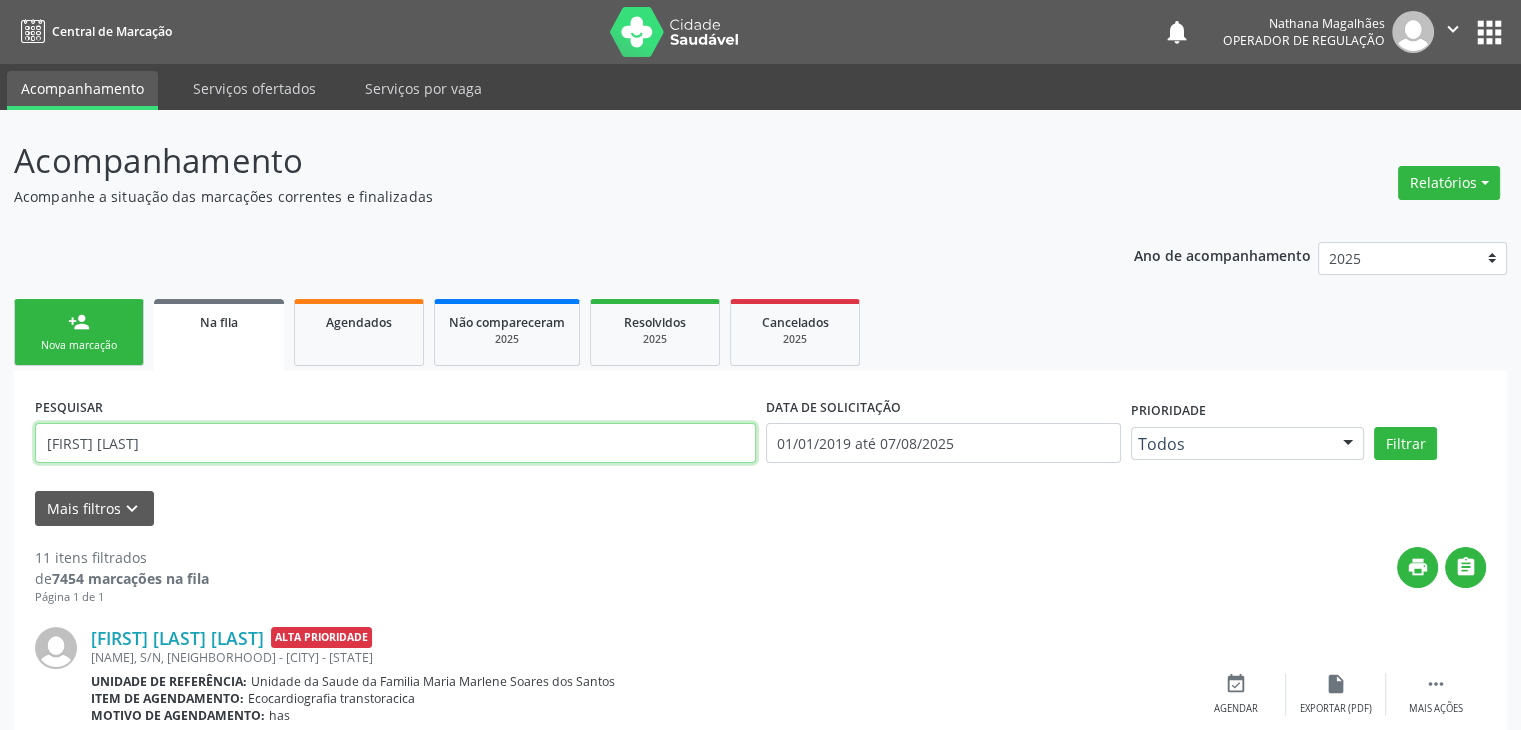 type on "[FIRST] [LAST]" 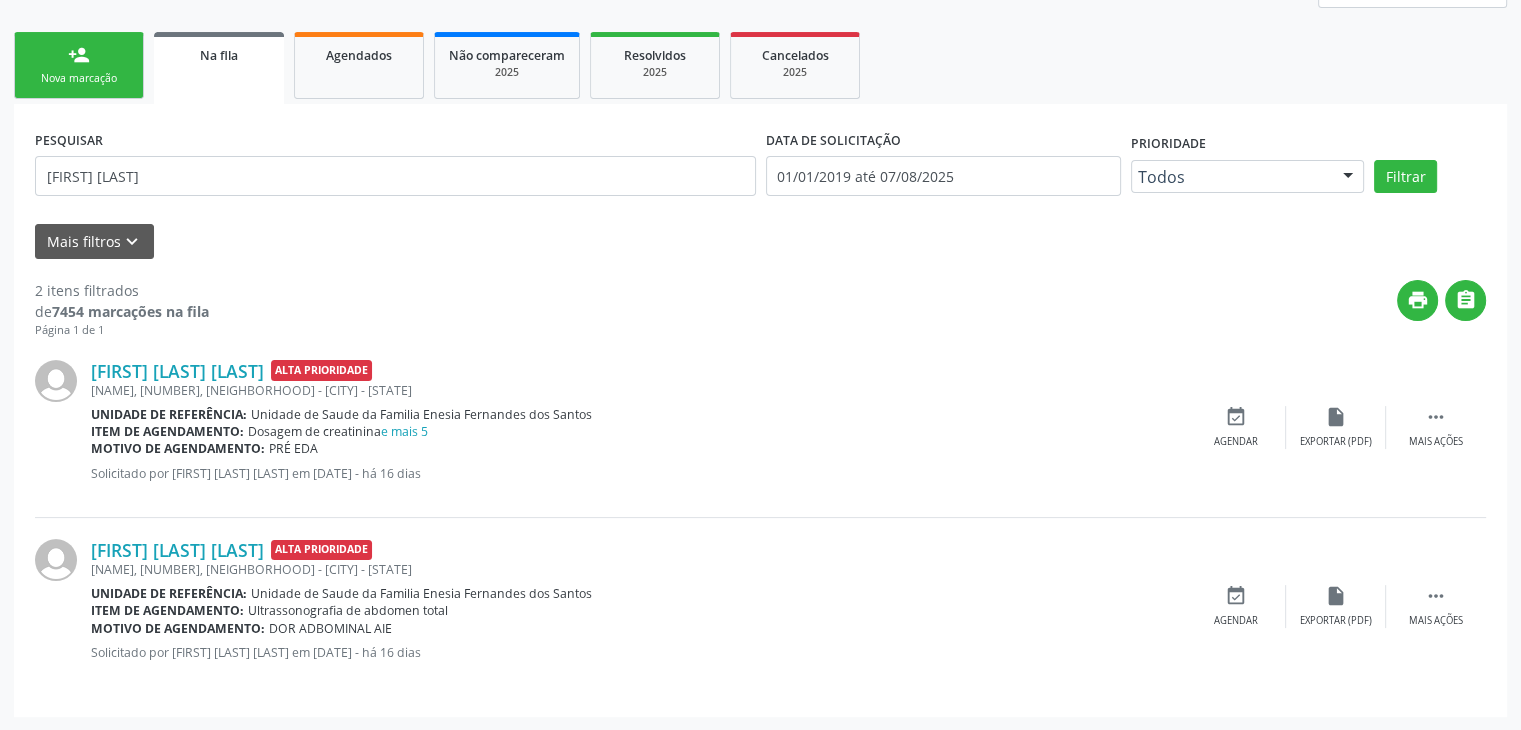 scroll, scrollTop: 0, scrollLeft: 0, axis: both 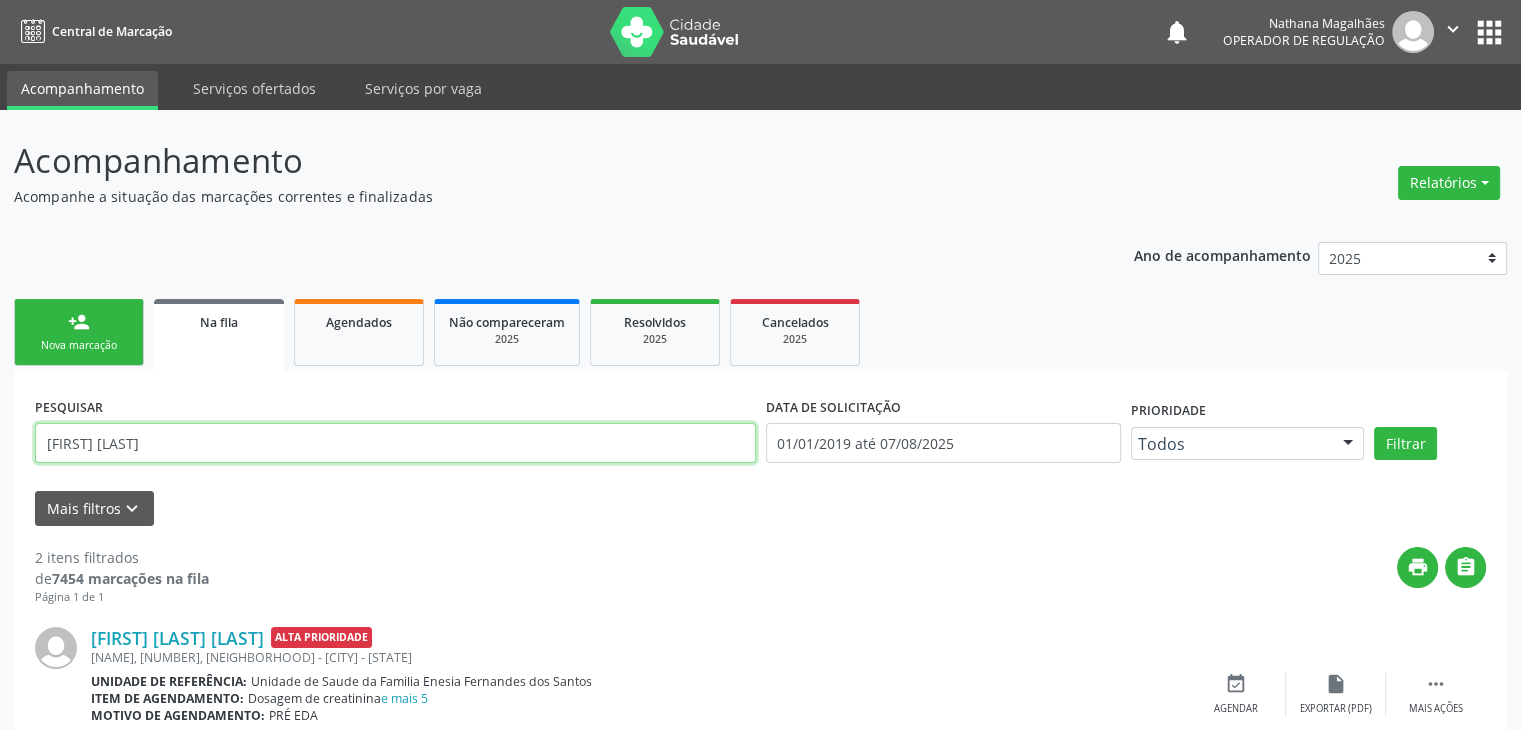 click on "[FIRST] [LAST]" at bounding box center [395, 443] 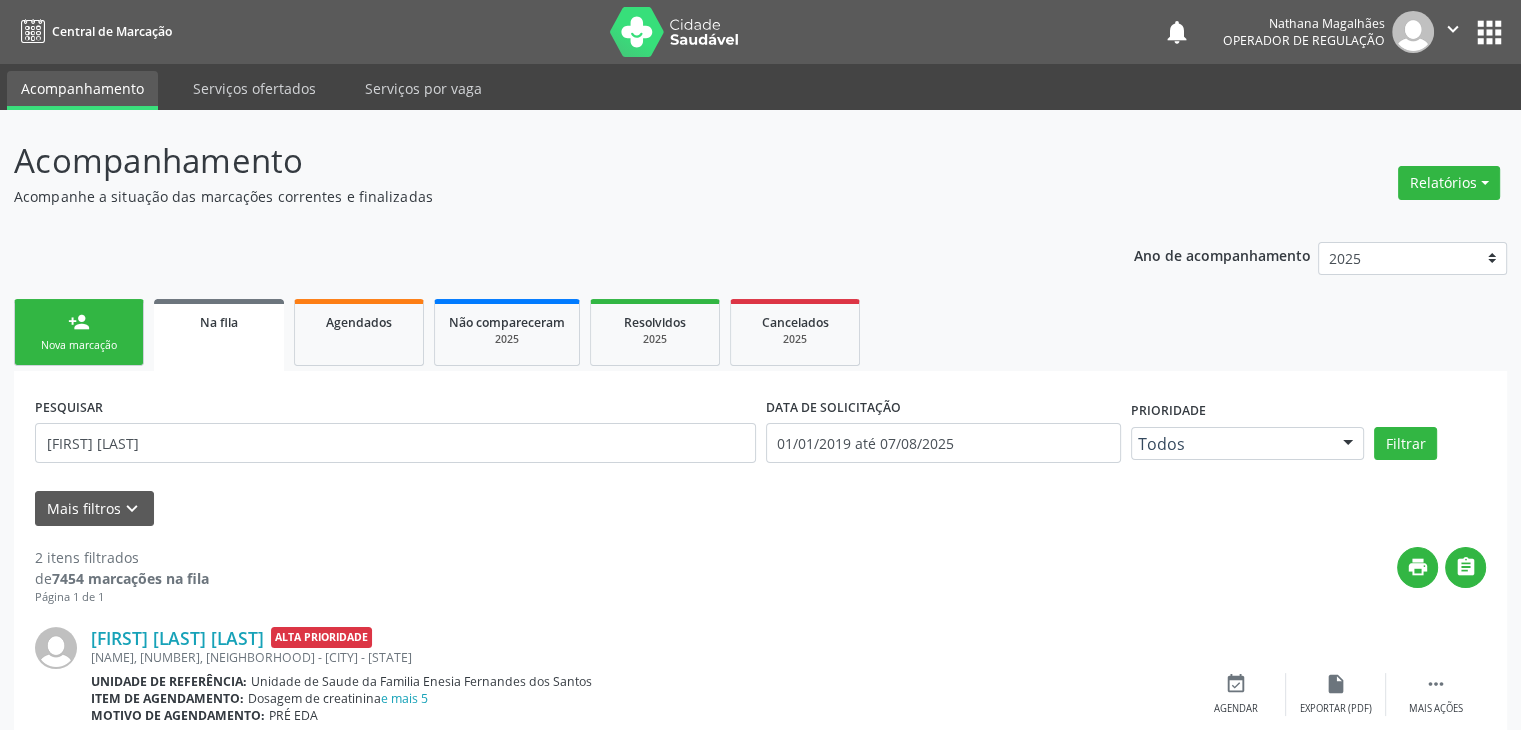 click on "apps" at bounding box center [1489, 32] 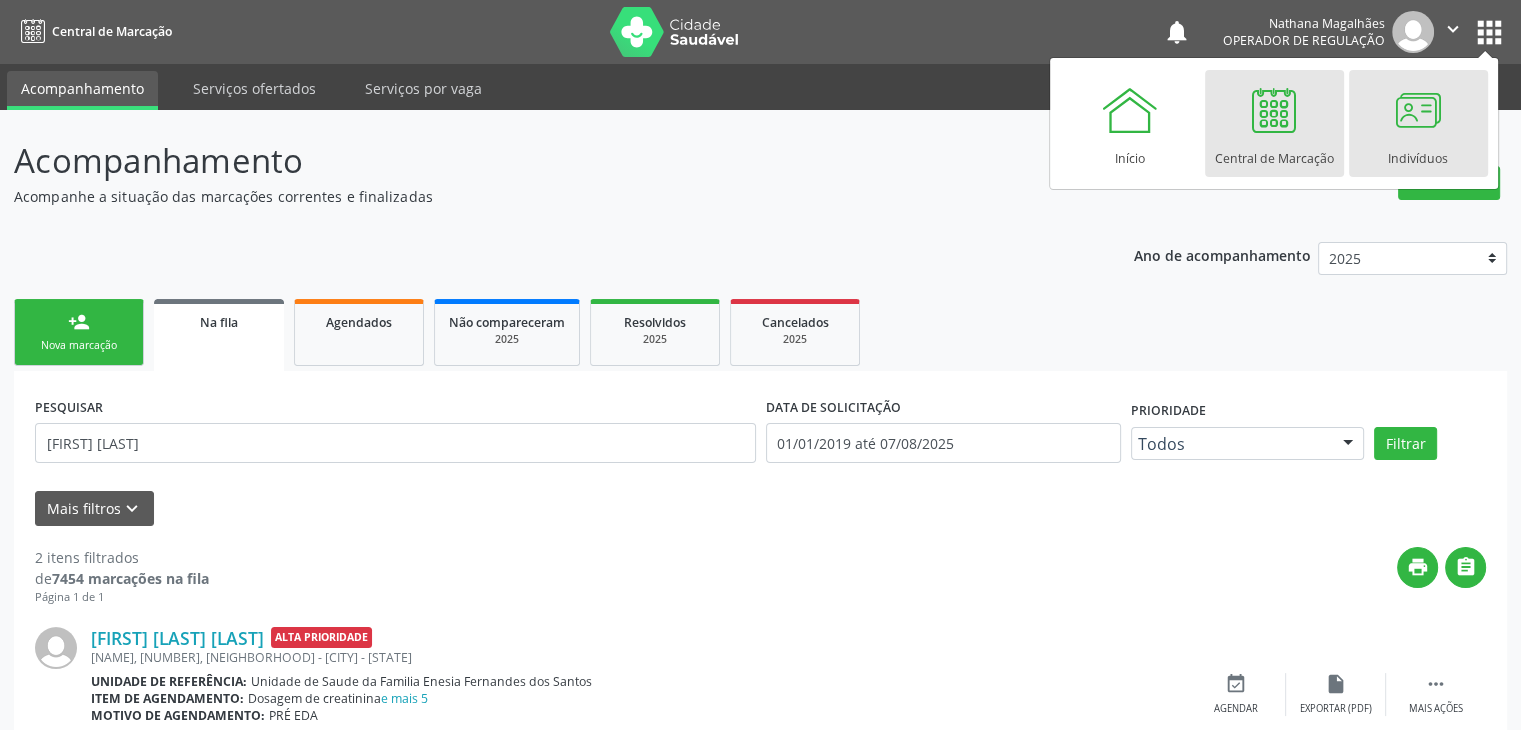 click at bounding box center (1418, 110) 